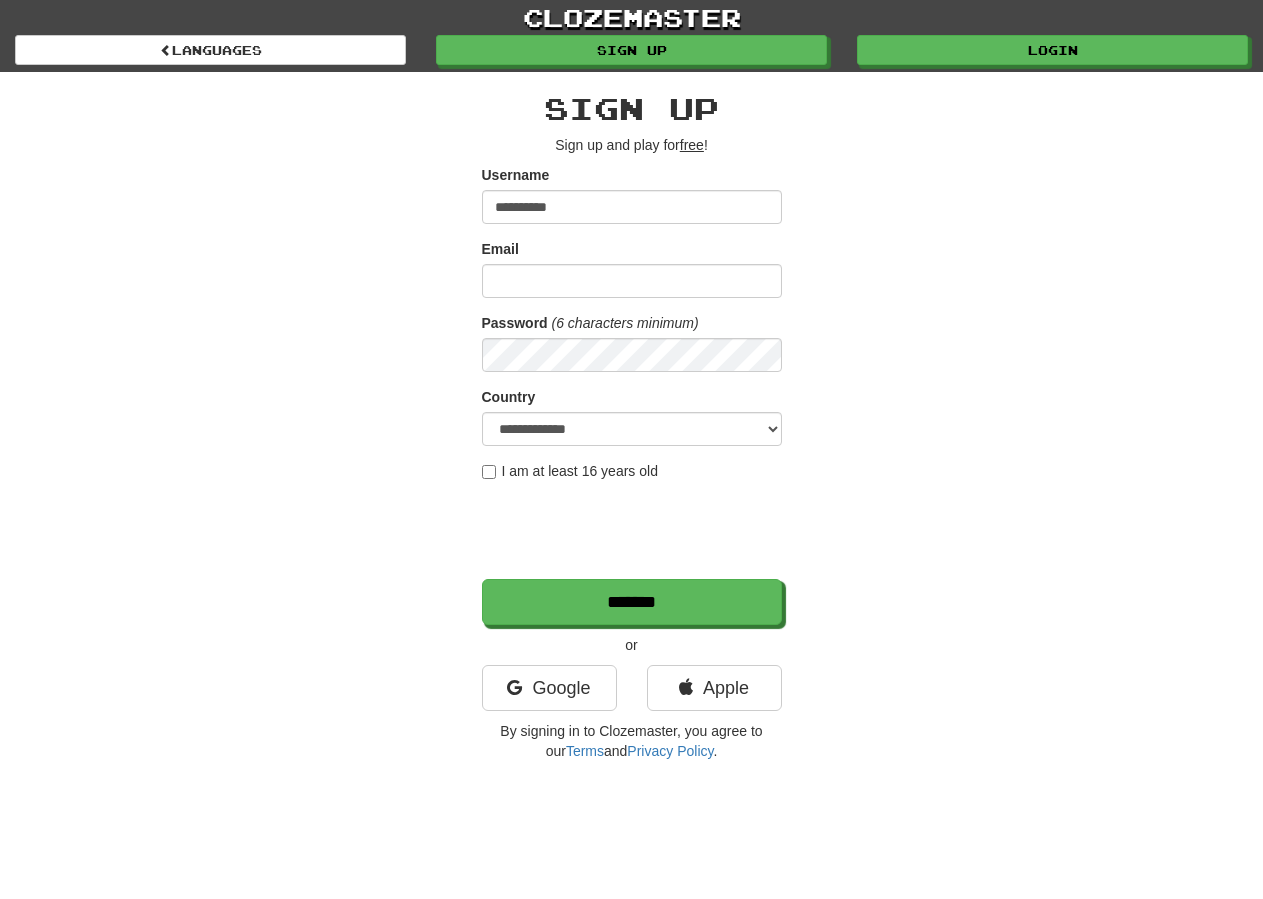 scroll, scrollTop: 0, scrollLeft: 0, axis: both 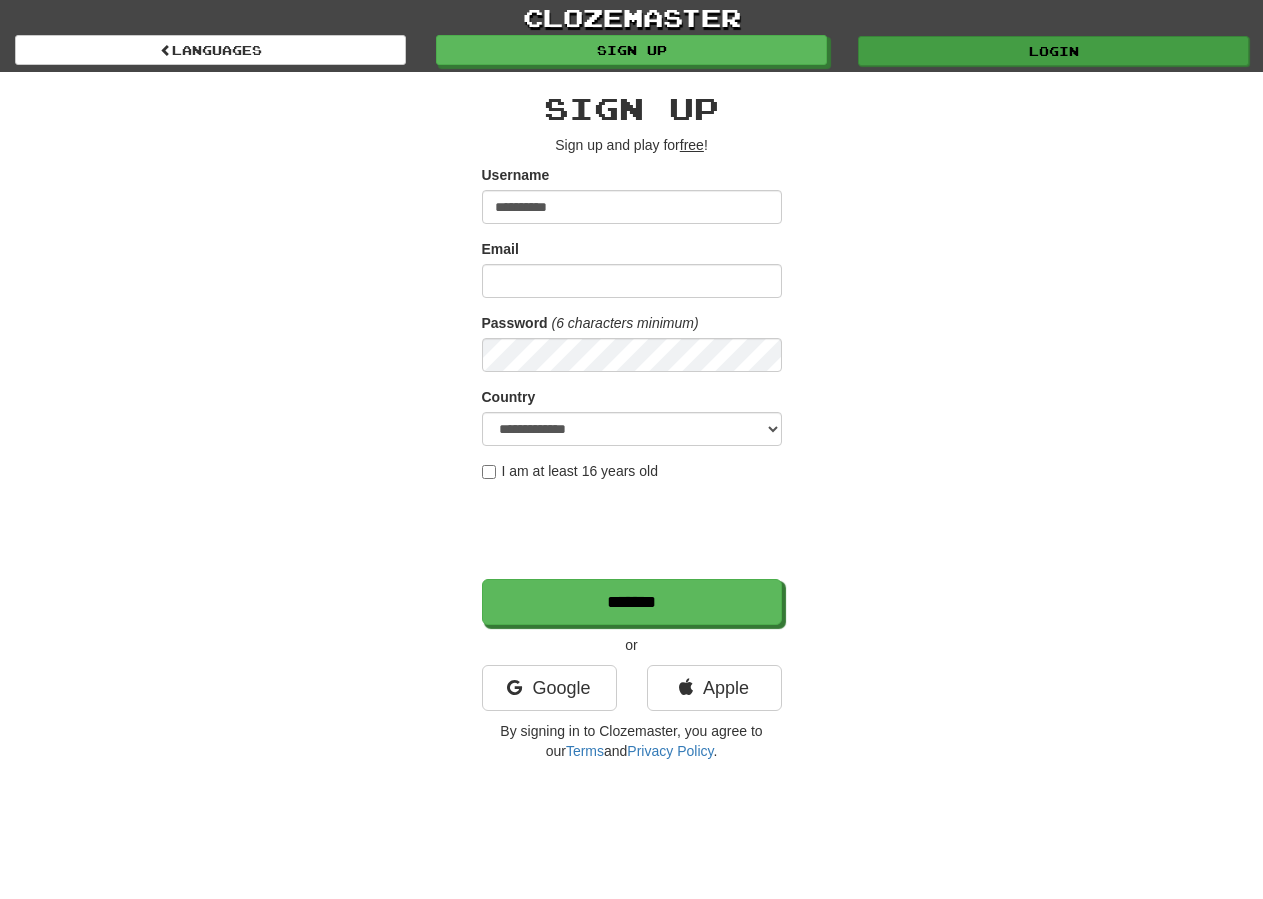 type on "**********" 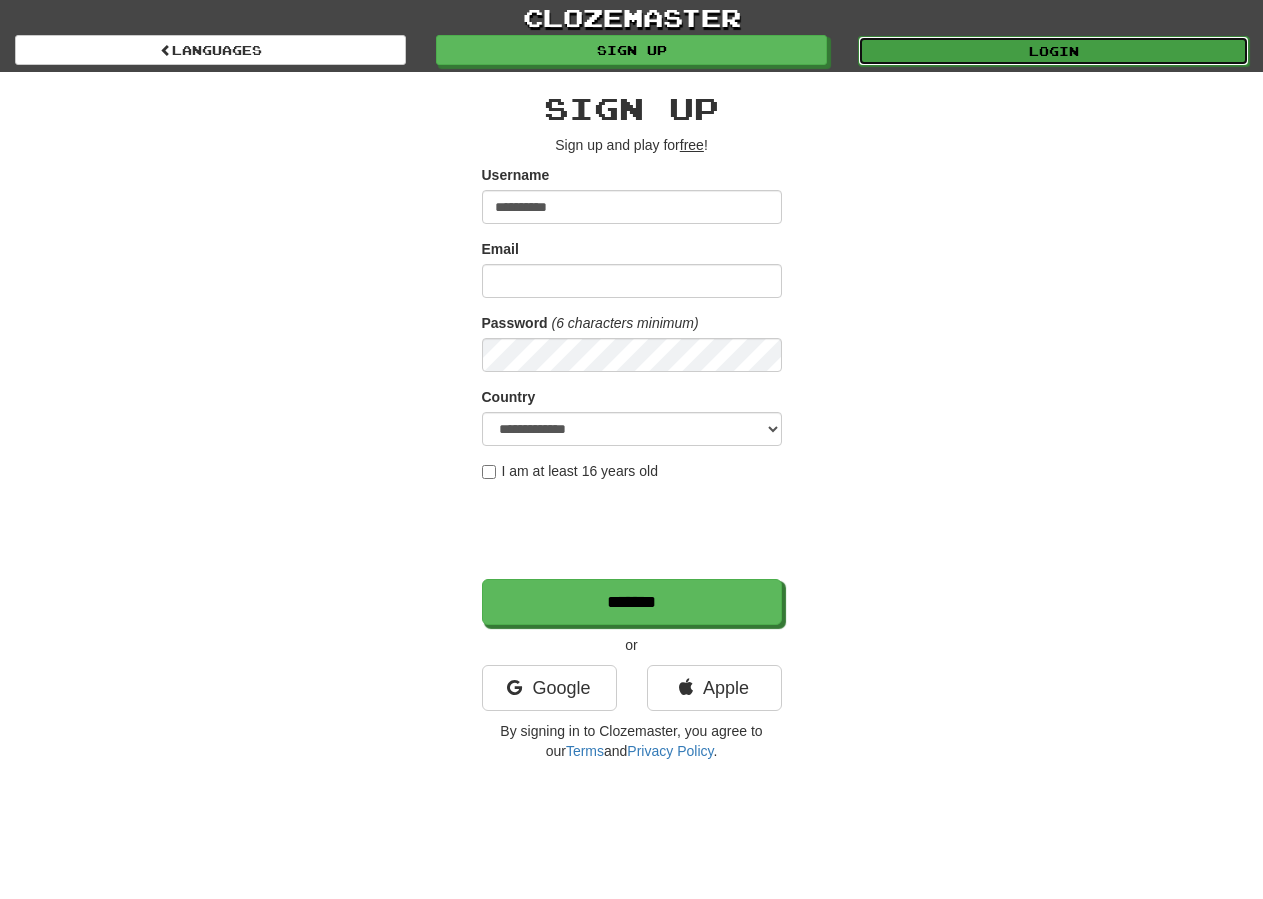 click on "Login" at bounding box center (1053, 51) 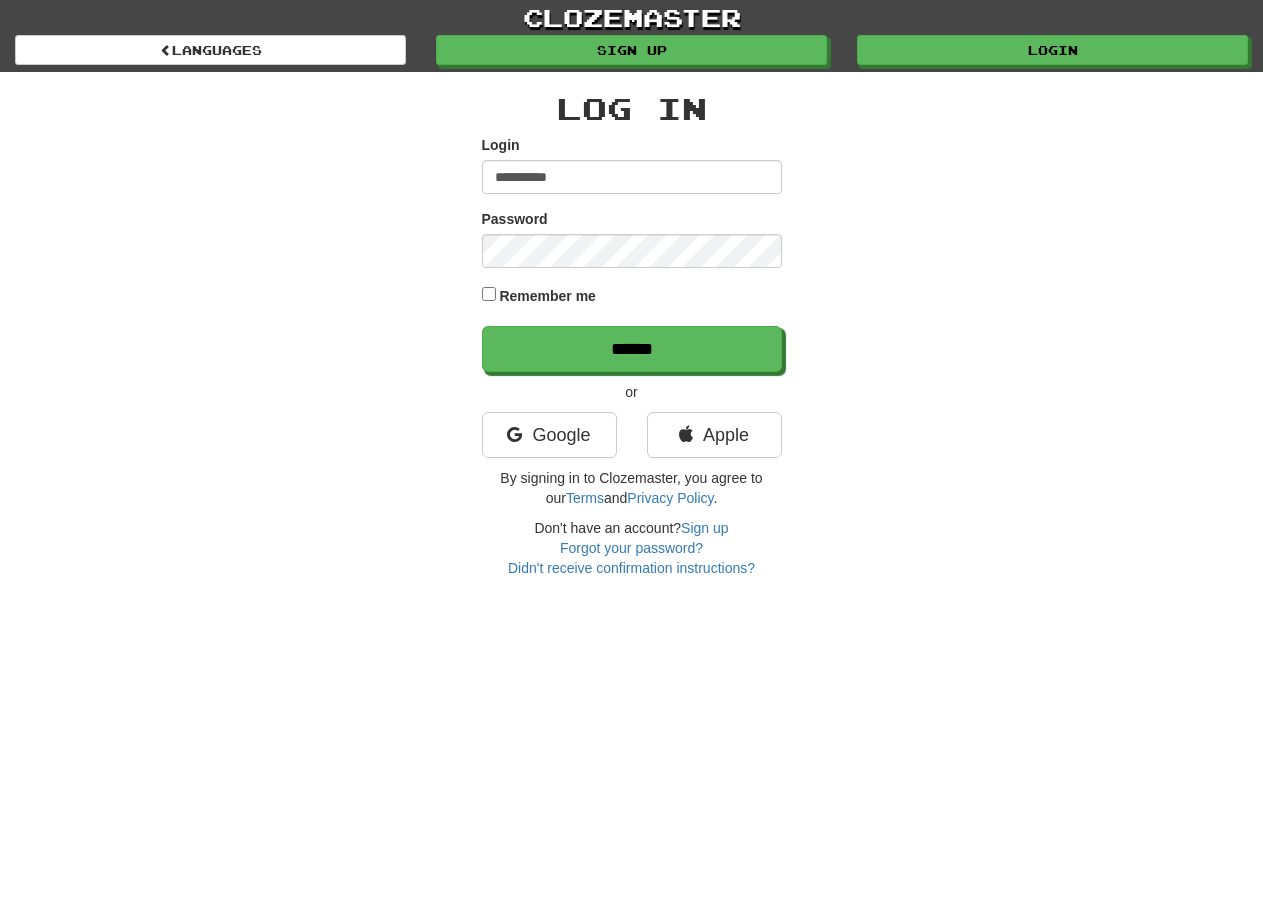 scroll, scrollTop: 0, scrollLeft: 0, axis: both 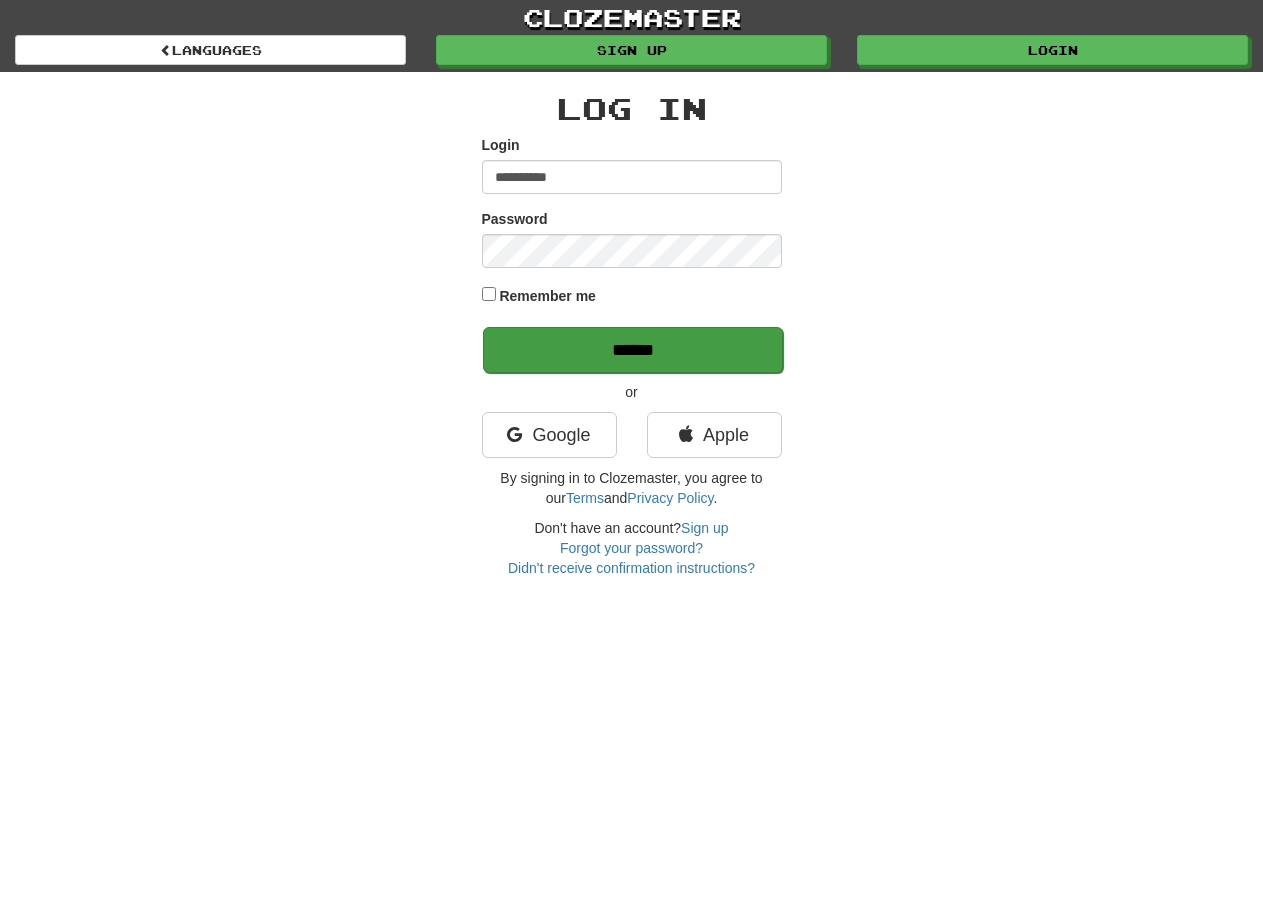 type on "**********" 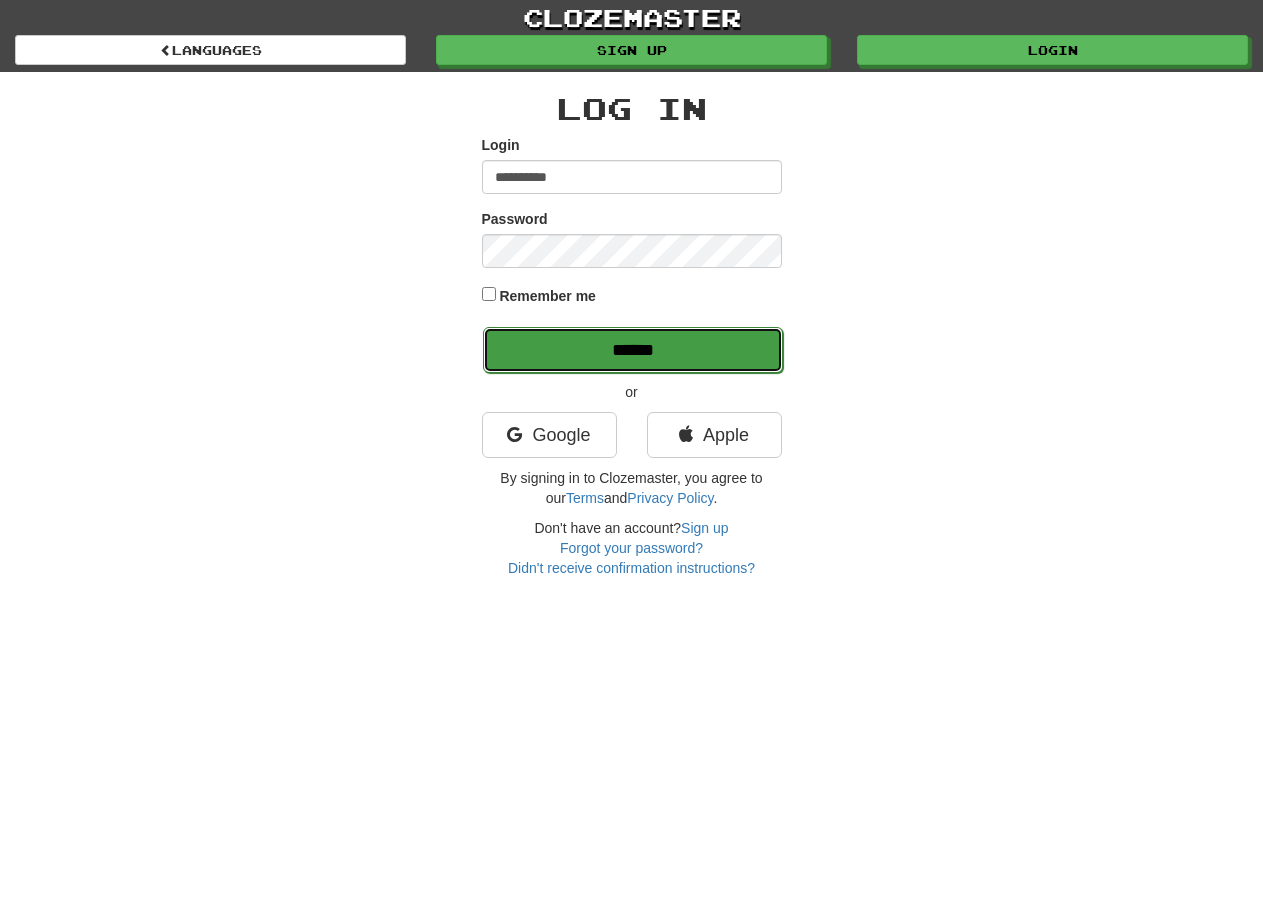 click on "******" at bounding box center [633, 350] 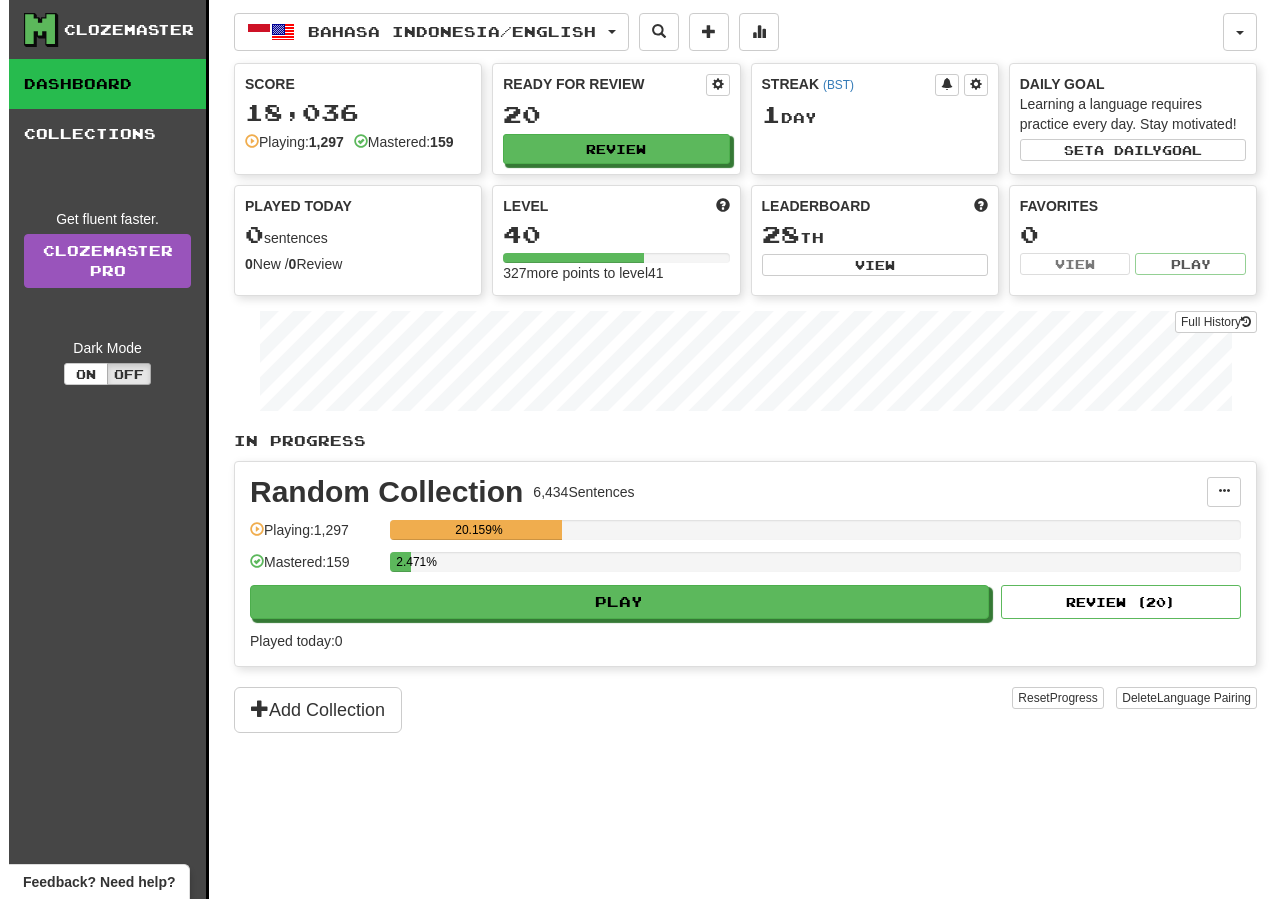 scroll, scrollTop: 0, scrollLeft: 0, axis: both 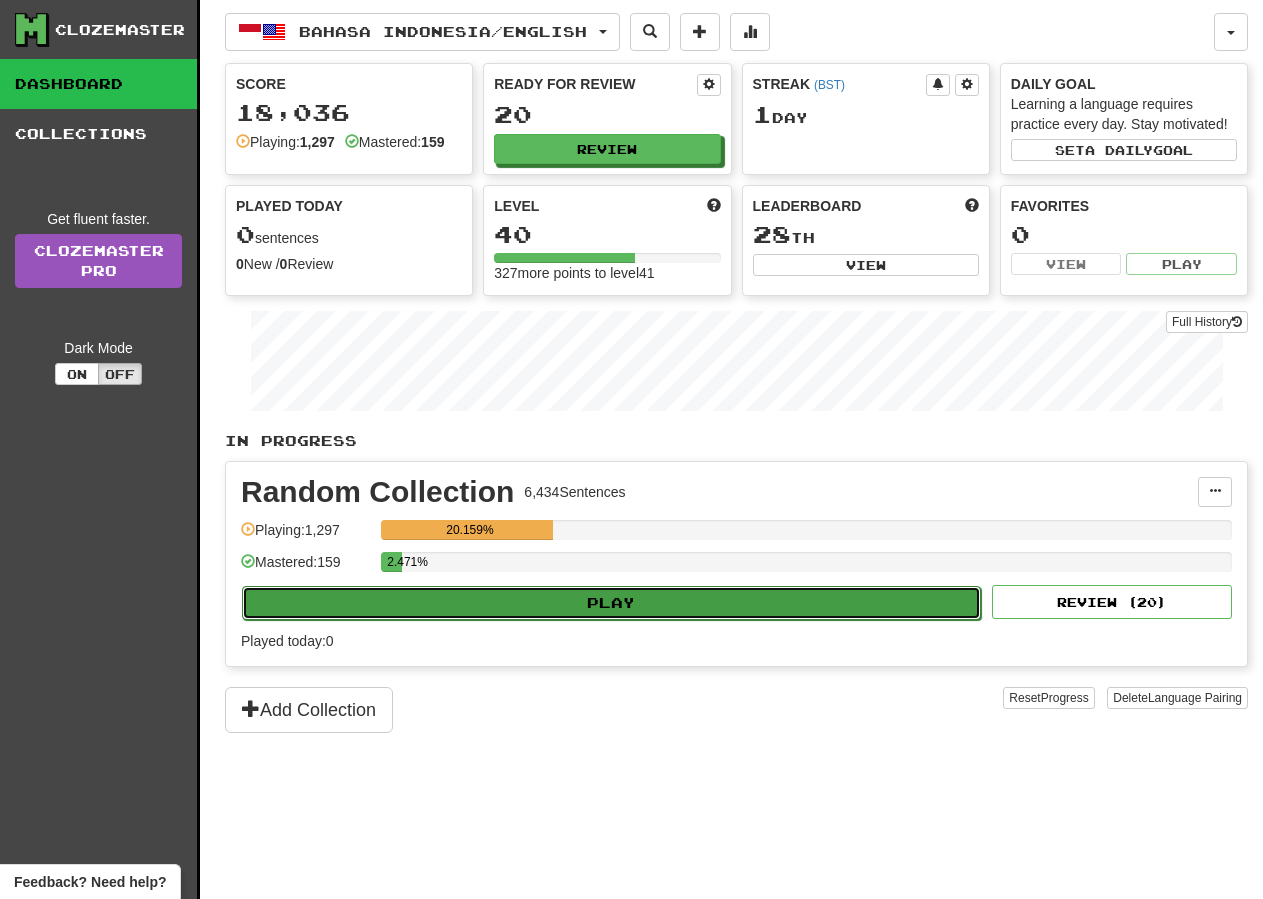 click on "Play" at bounding box center (611, 603) 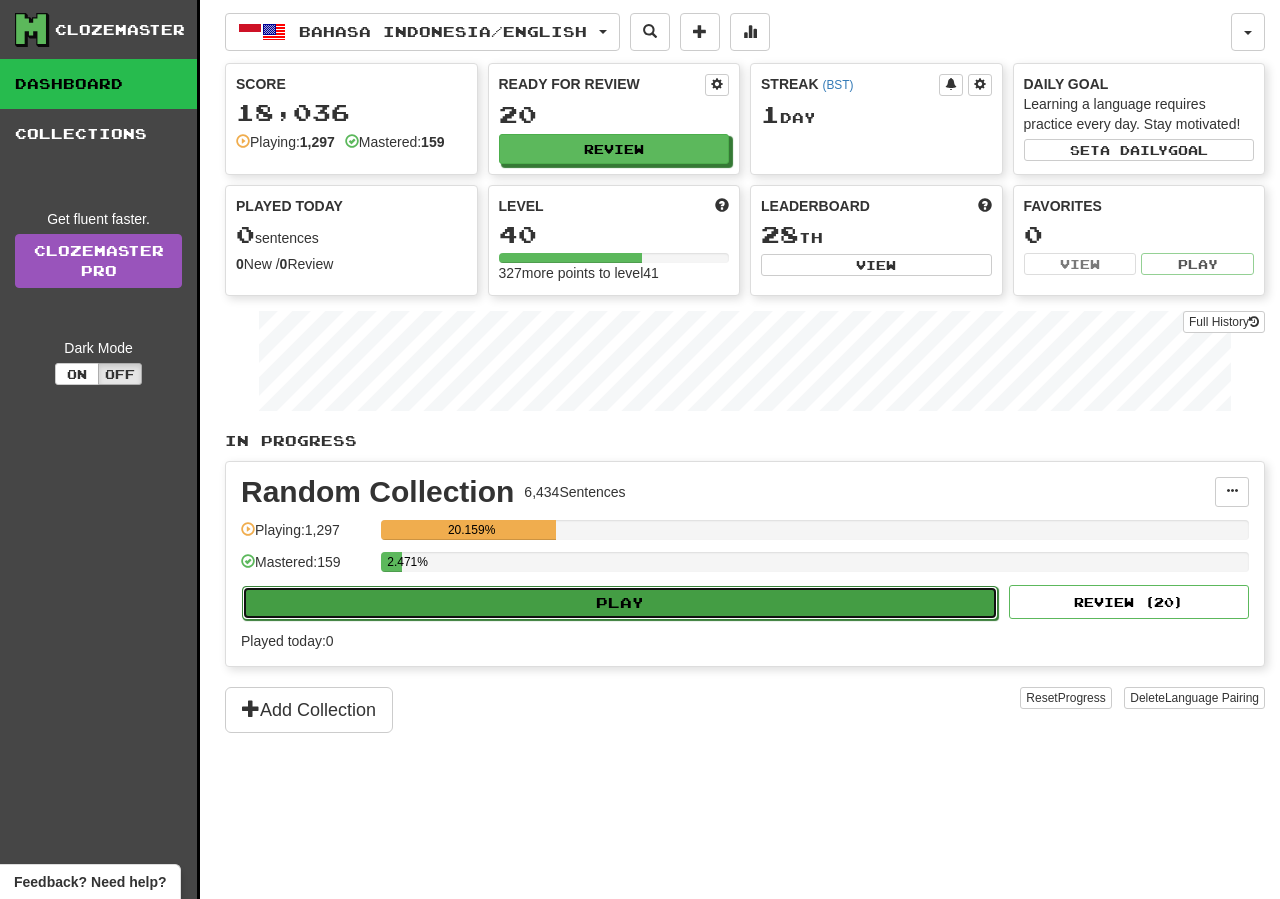 select on "**" 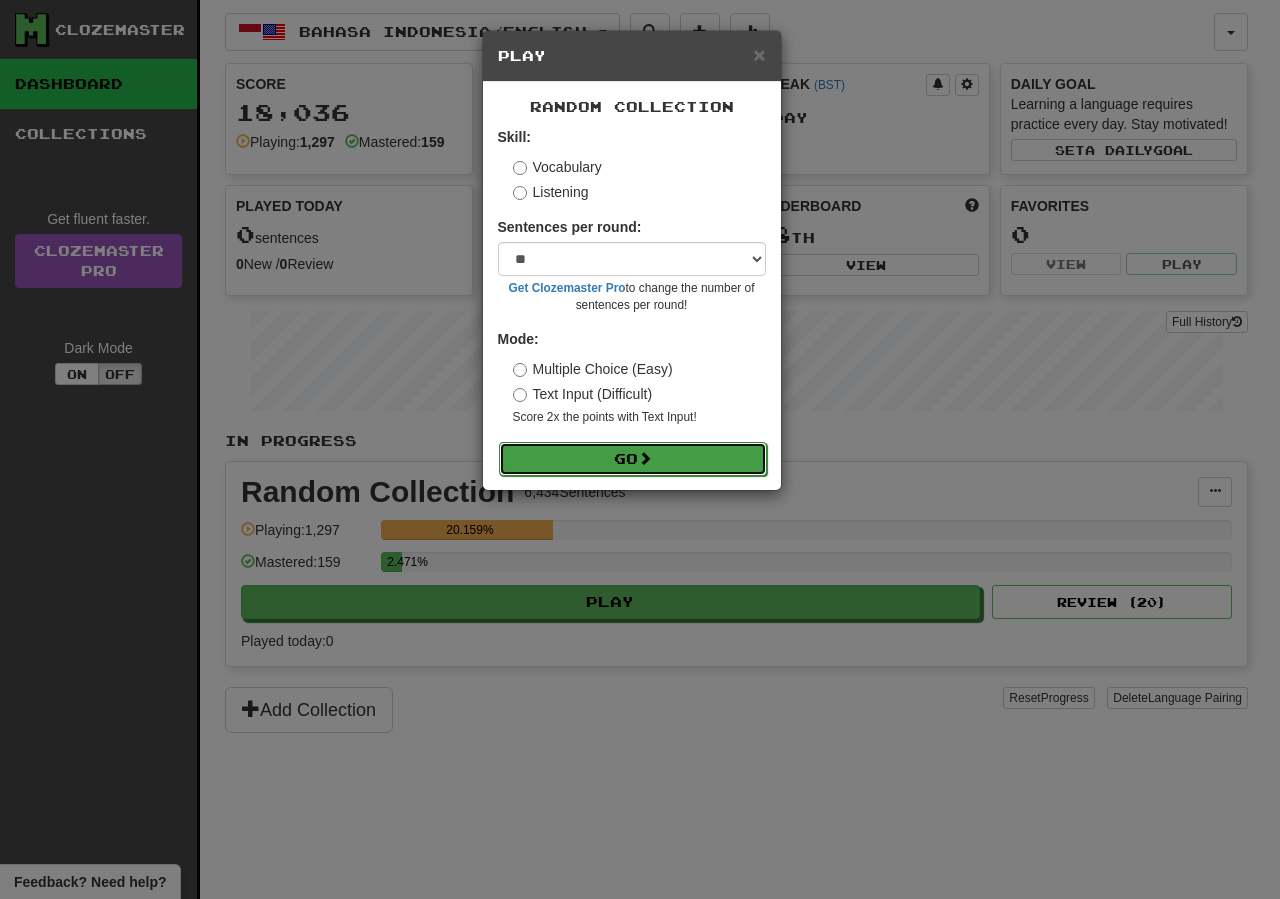click on "Go" at bounding box center (633, 459) 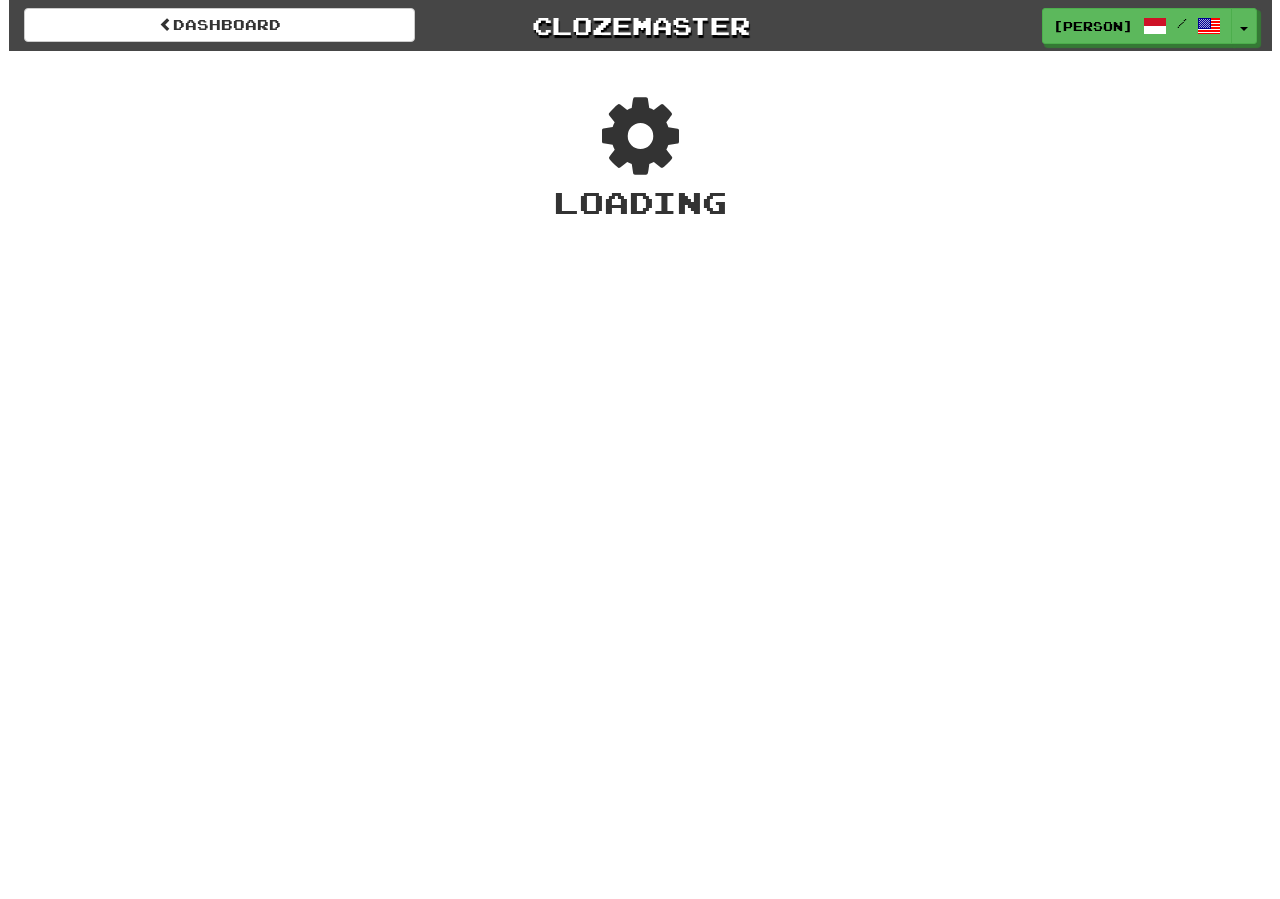 scroll, scrollTop: 0, scrollLeft: 0, axis: both 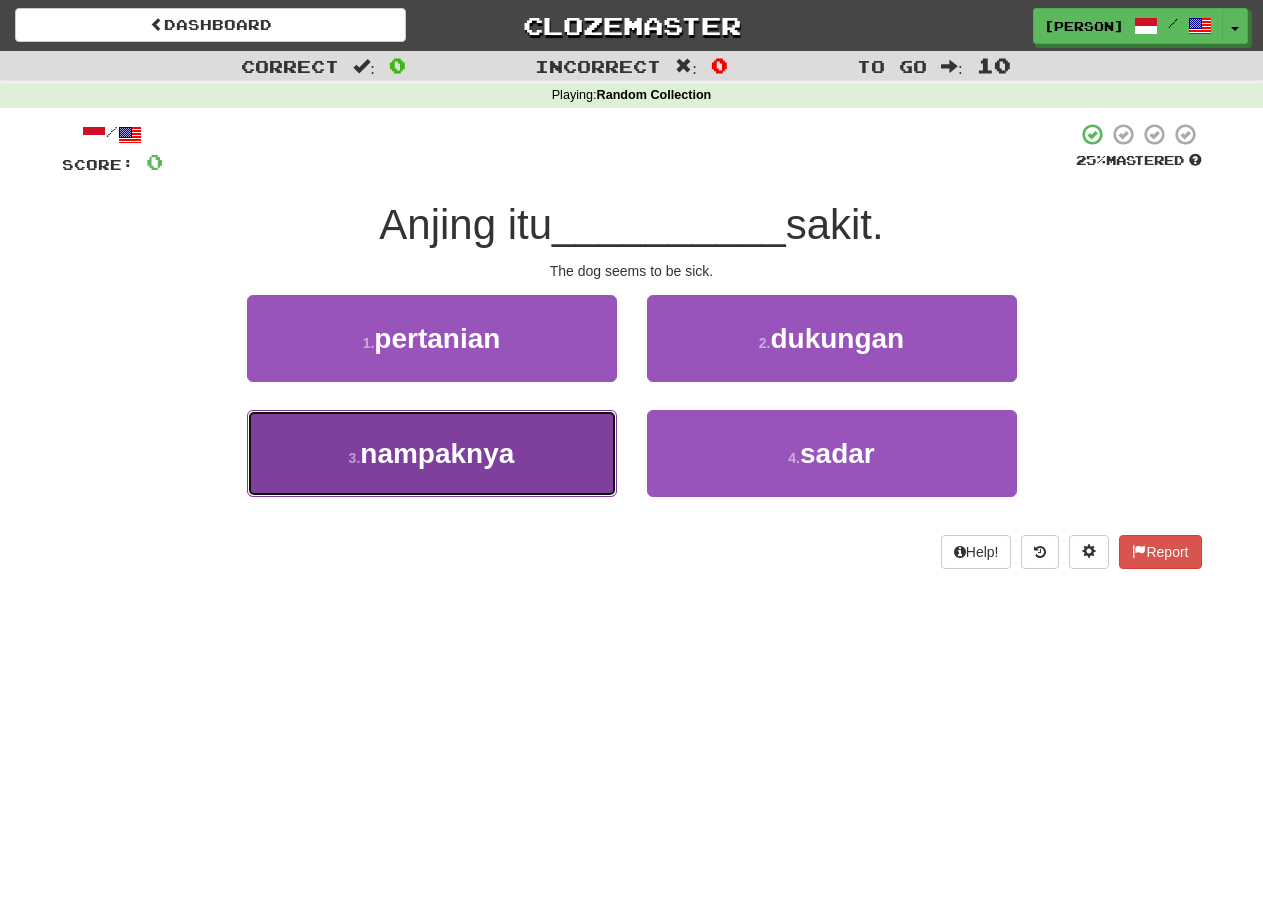 click on "nampaknya" at bounding box center [437, 453] 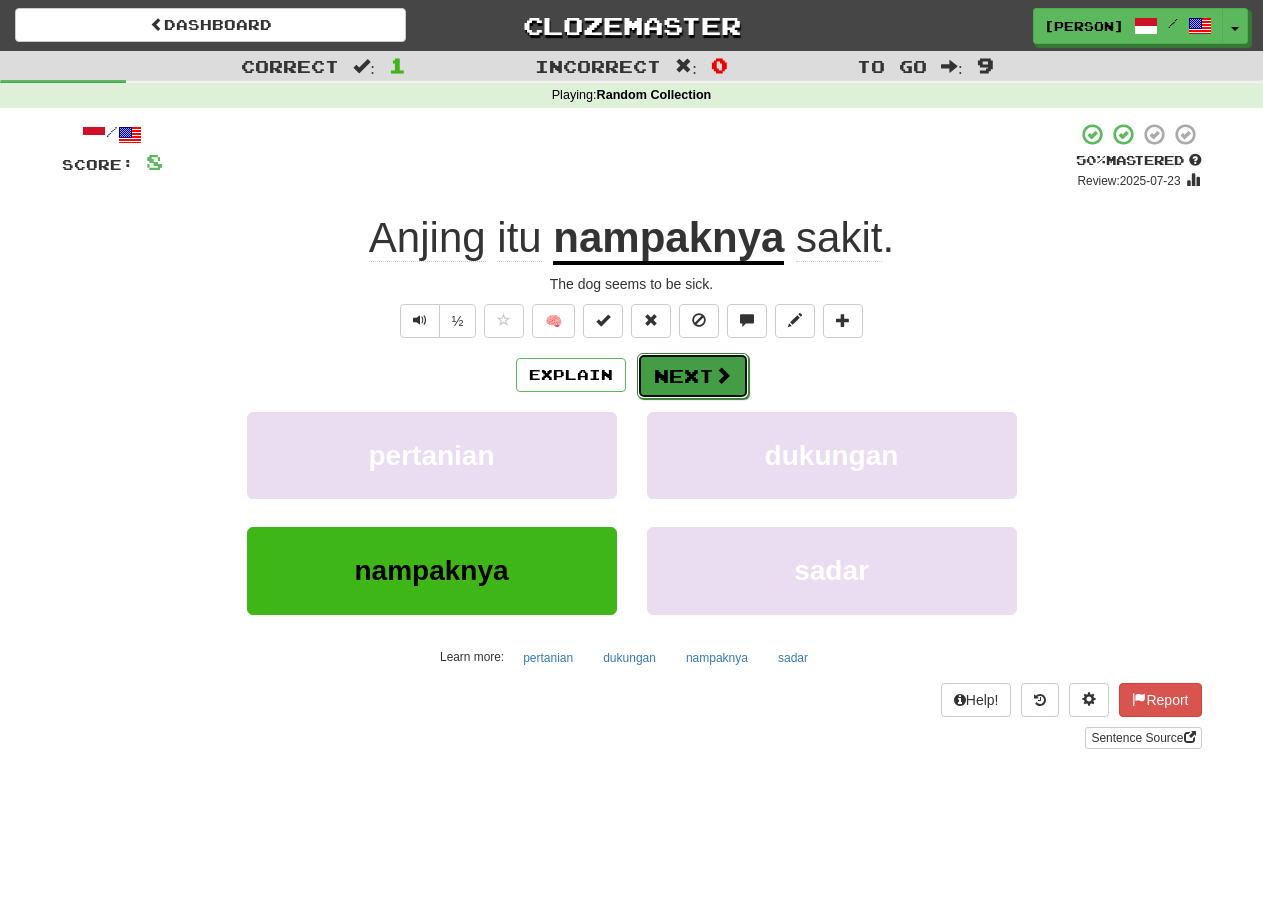 click on "Next" at bounding box center (693, 376) 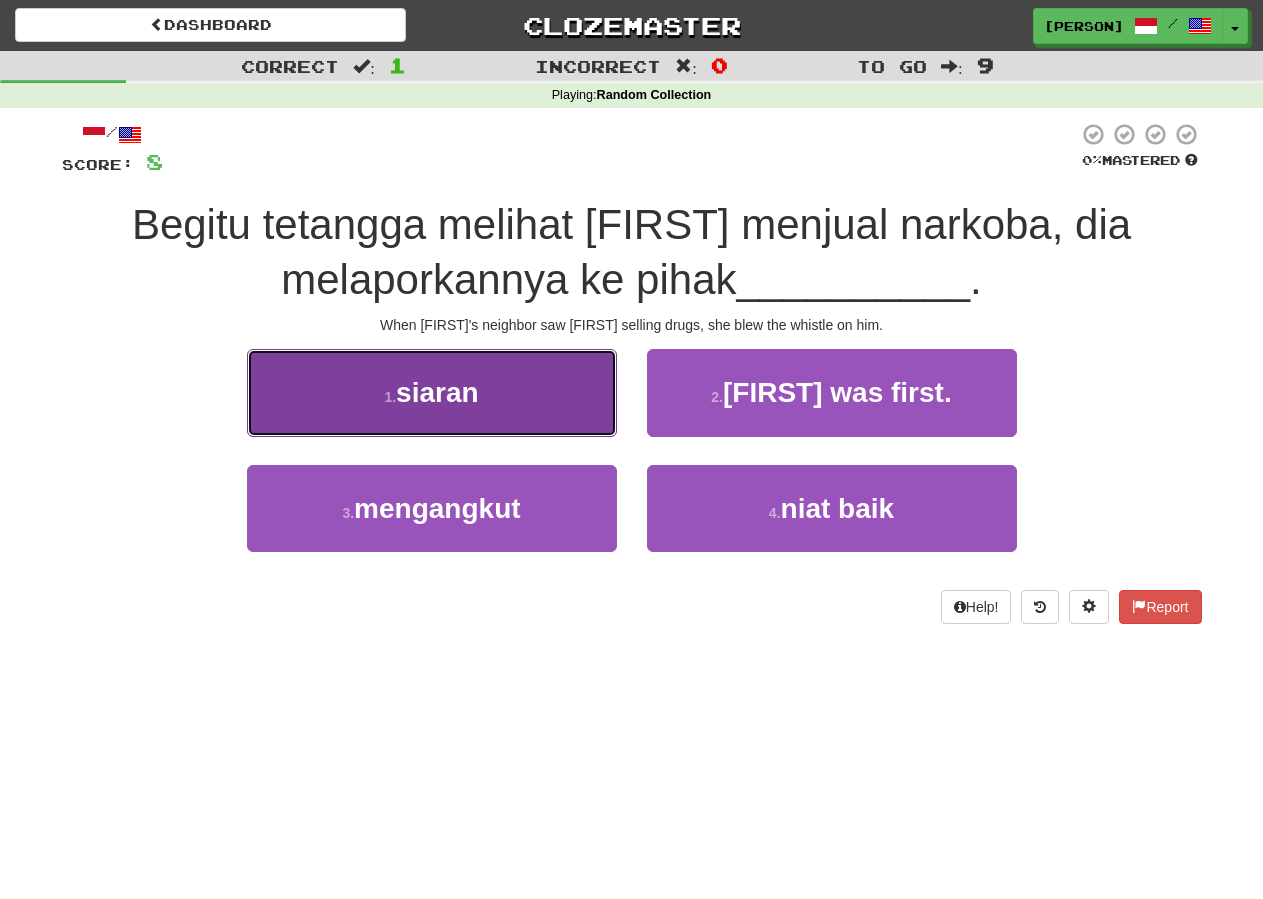 click on "1 .  siaran" at bounding box center (432, 392) 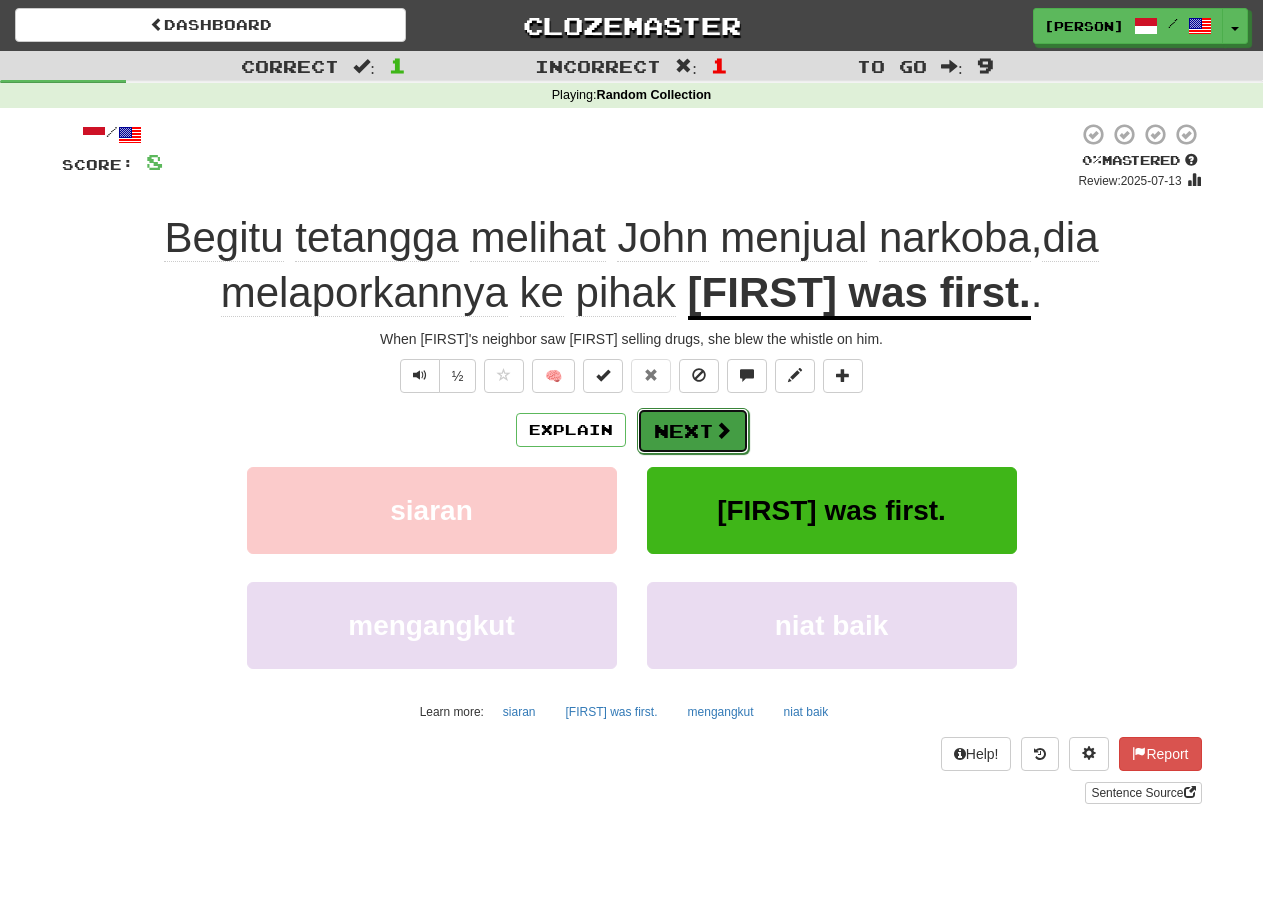 click on "Next" at bounding box center (693, 431) 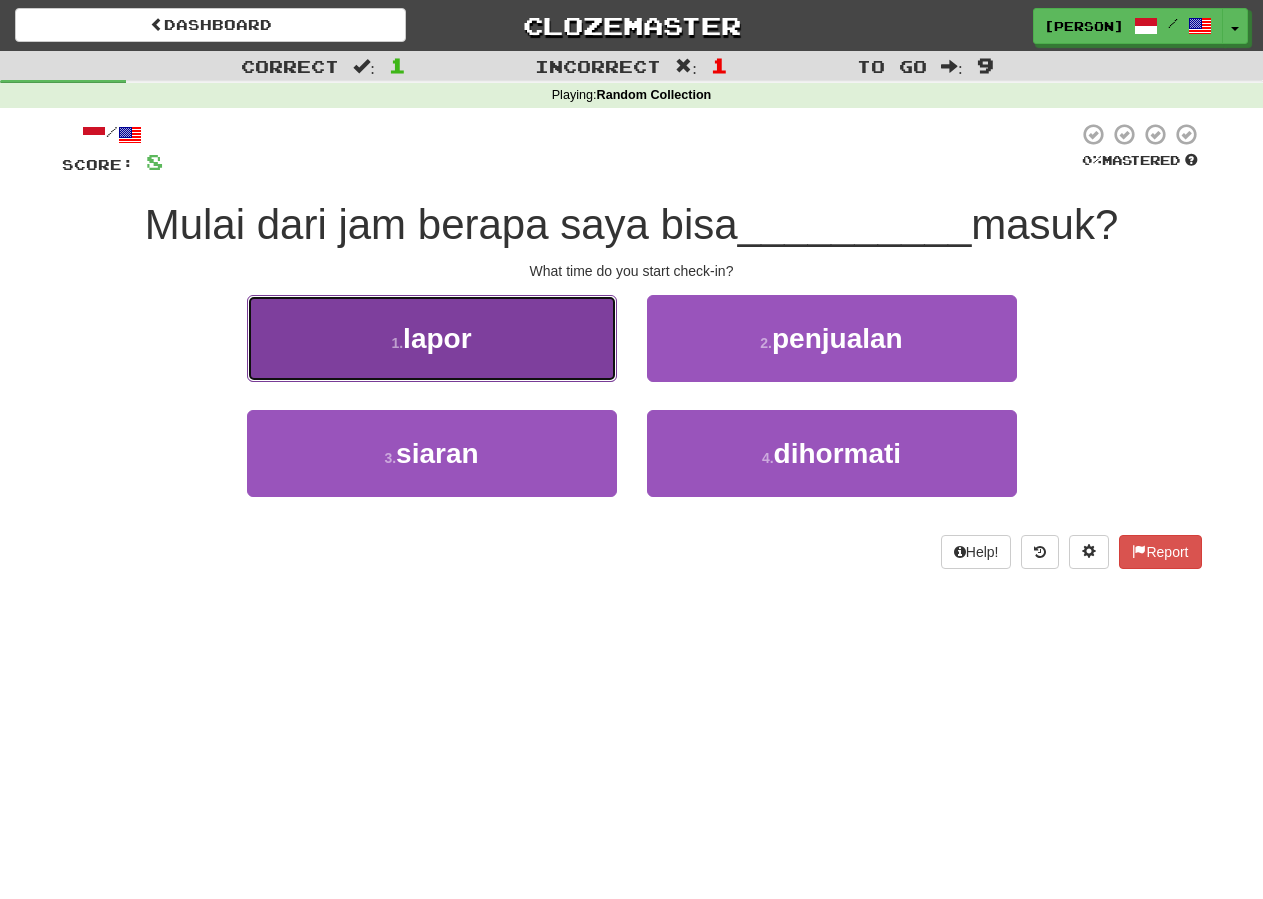 click on "1 .  lapor" at bounding box center [432, 338] 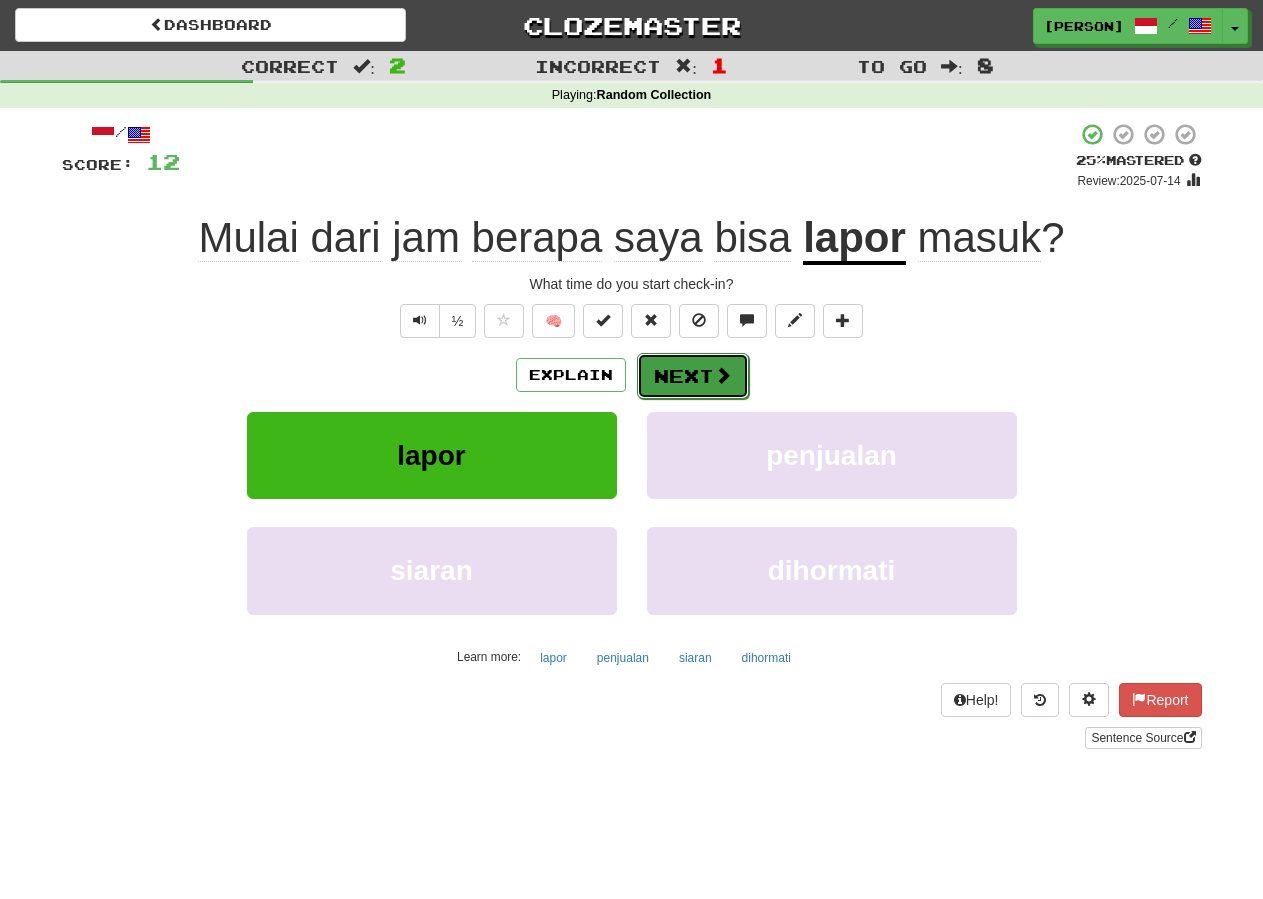 click on "Next" at bounding box center [693, 376] 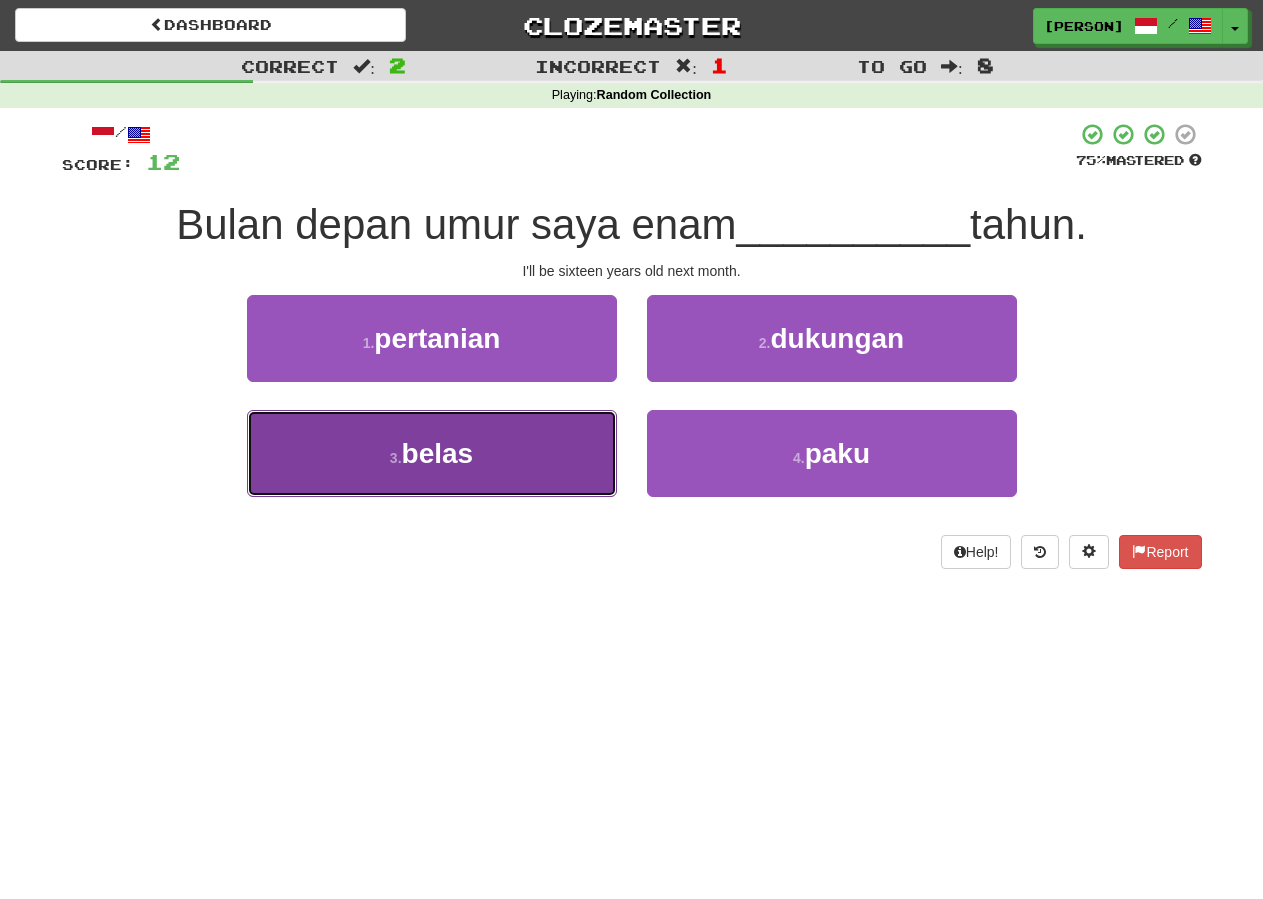 click on "3 .  belas" at bounding box center (432, 453) 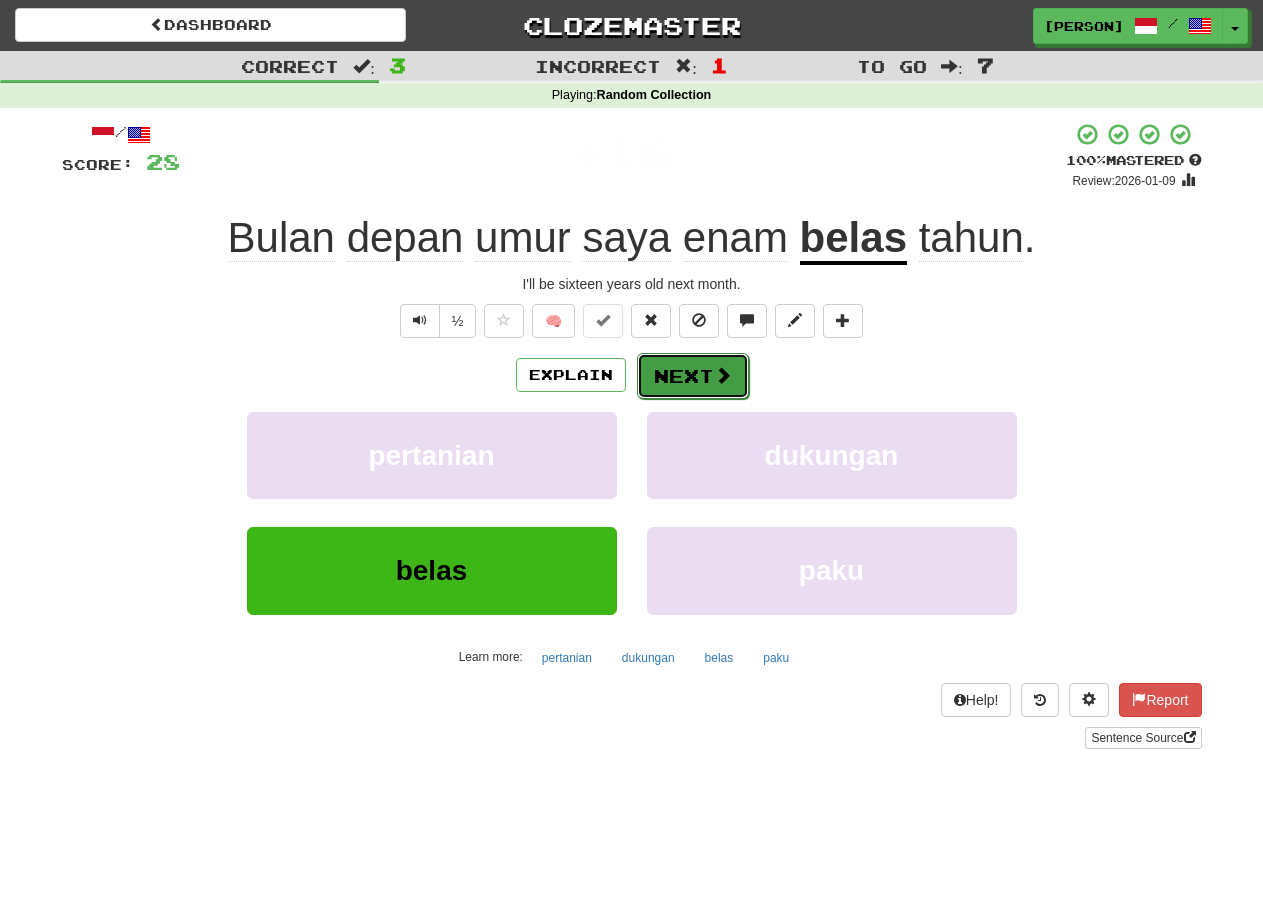 click at bounding box center (723, 375) 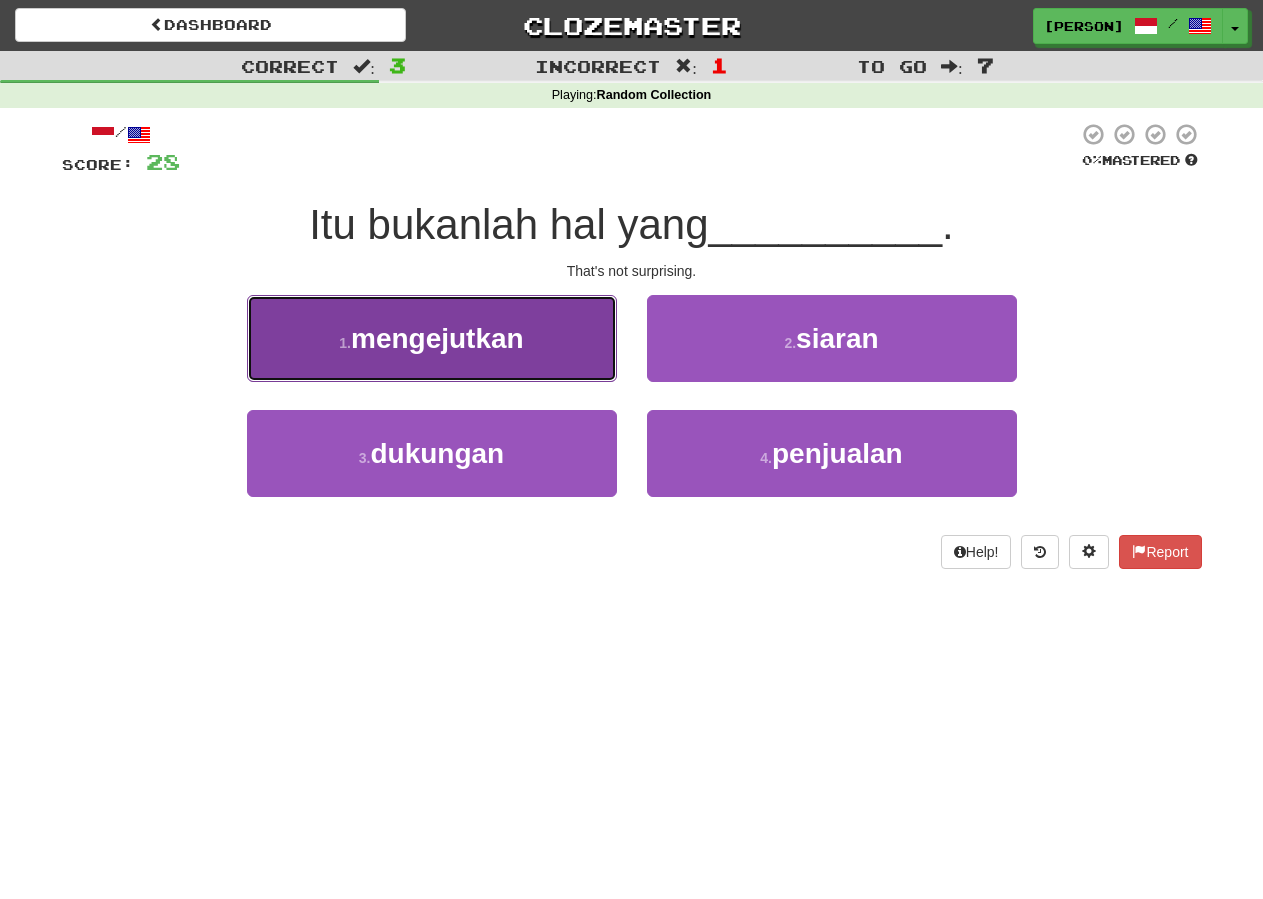 click on "1 .  mengejutkan" at bounding box center (432, 338) 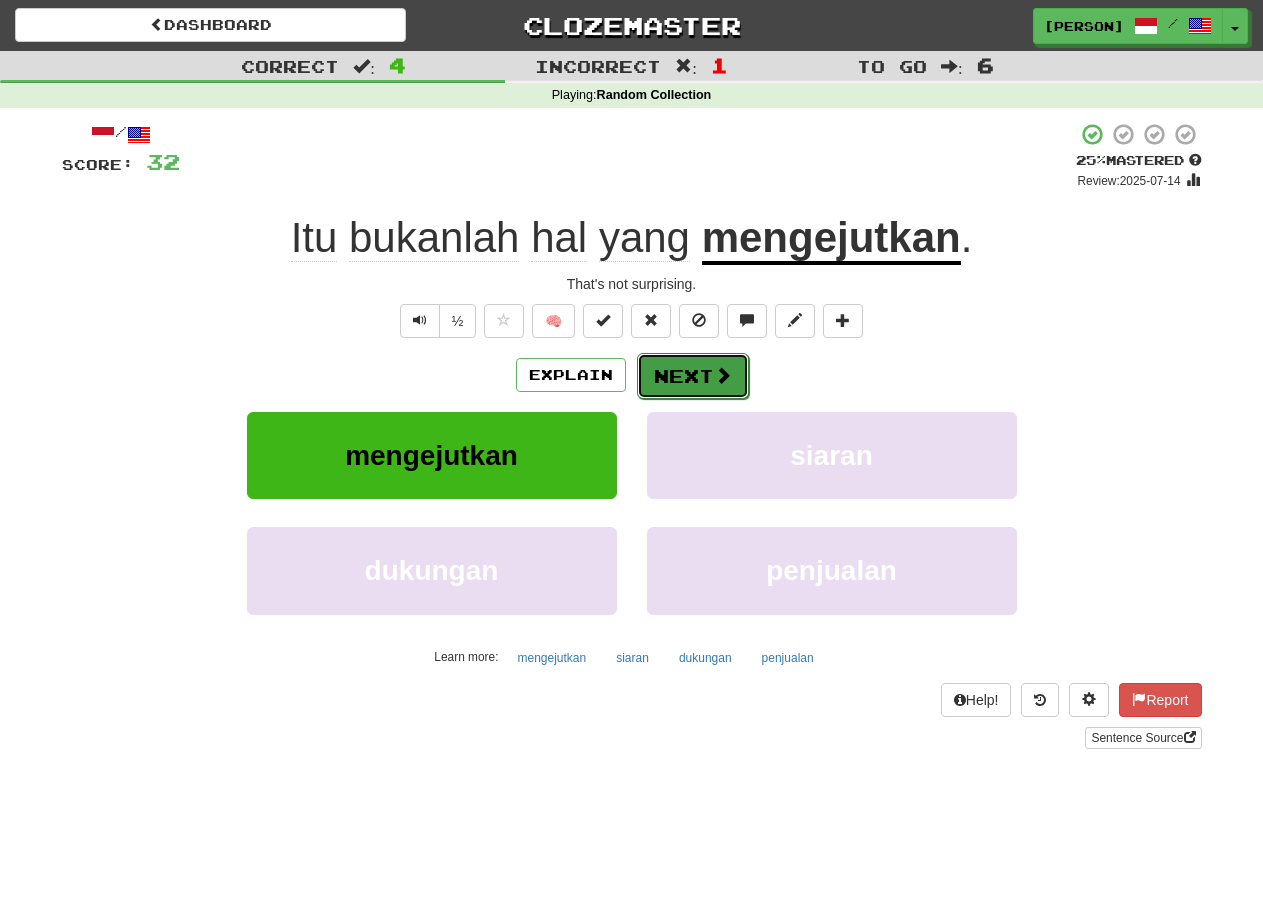 click on "Next" at bounding box center (693, 376) 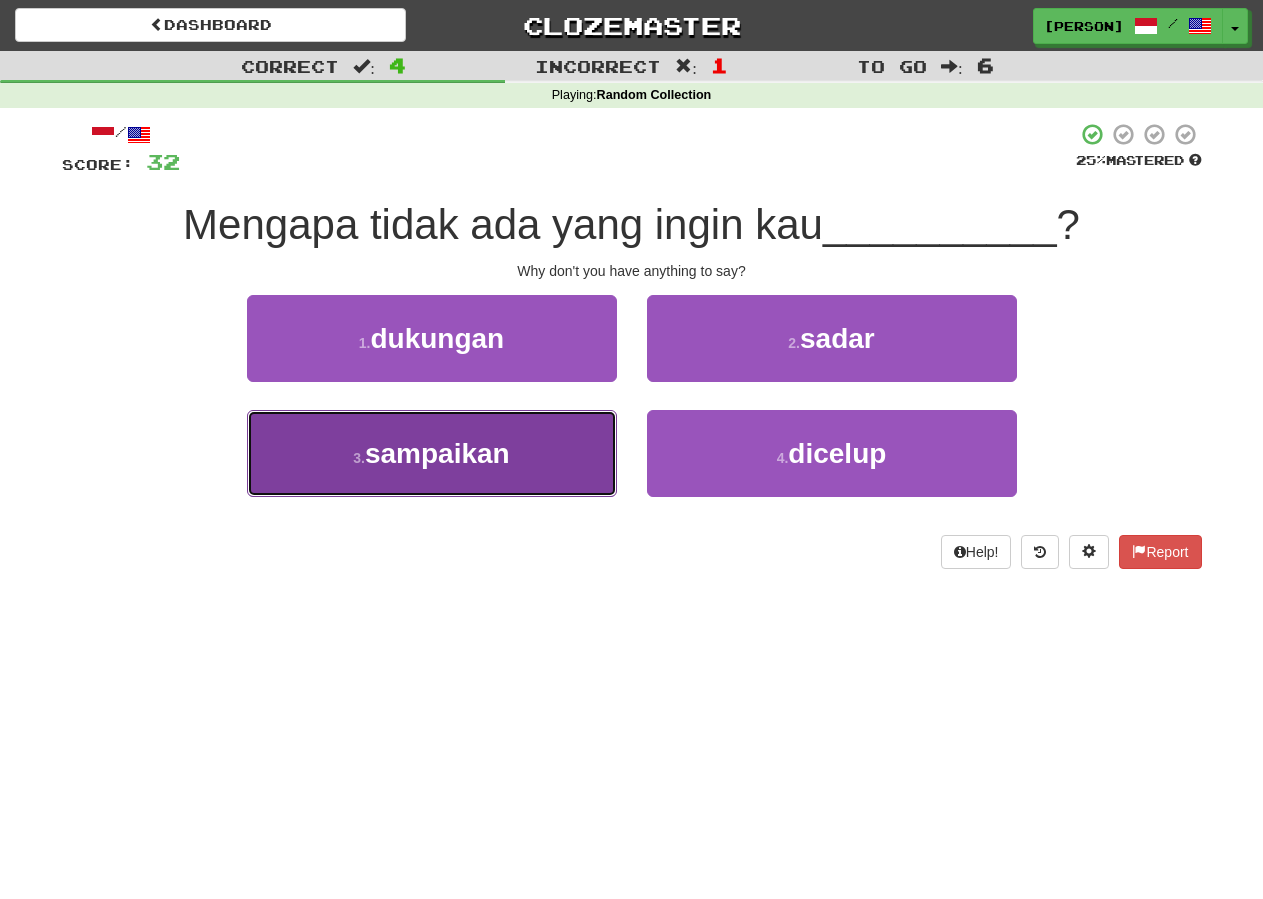 click on "3 .  sampaikan" at bounding box center (432, 453) 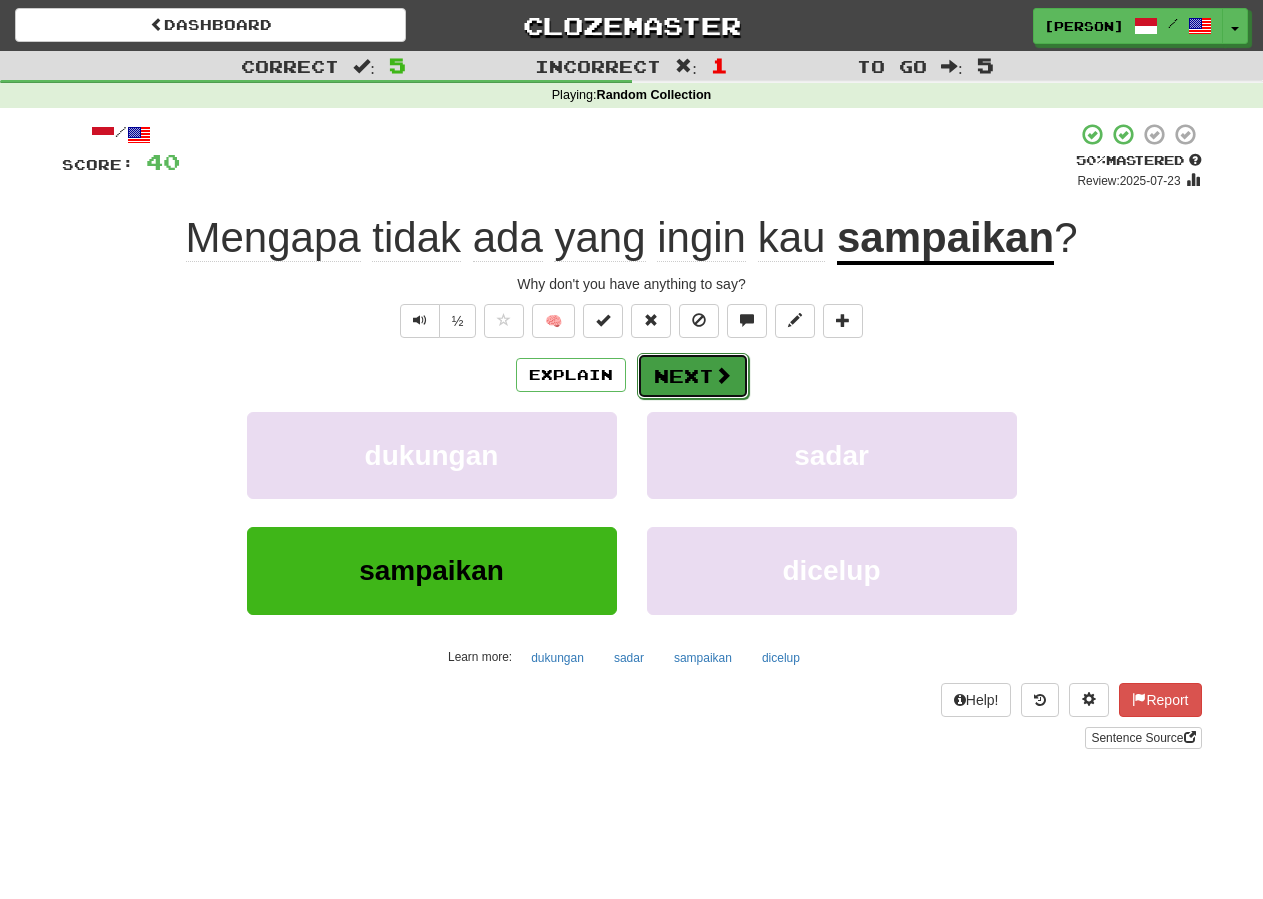 click on "Next" at bounding box center (693, 376) 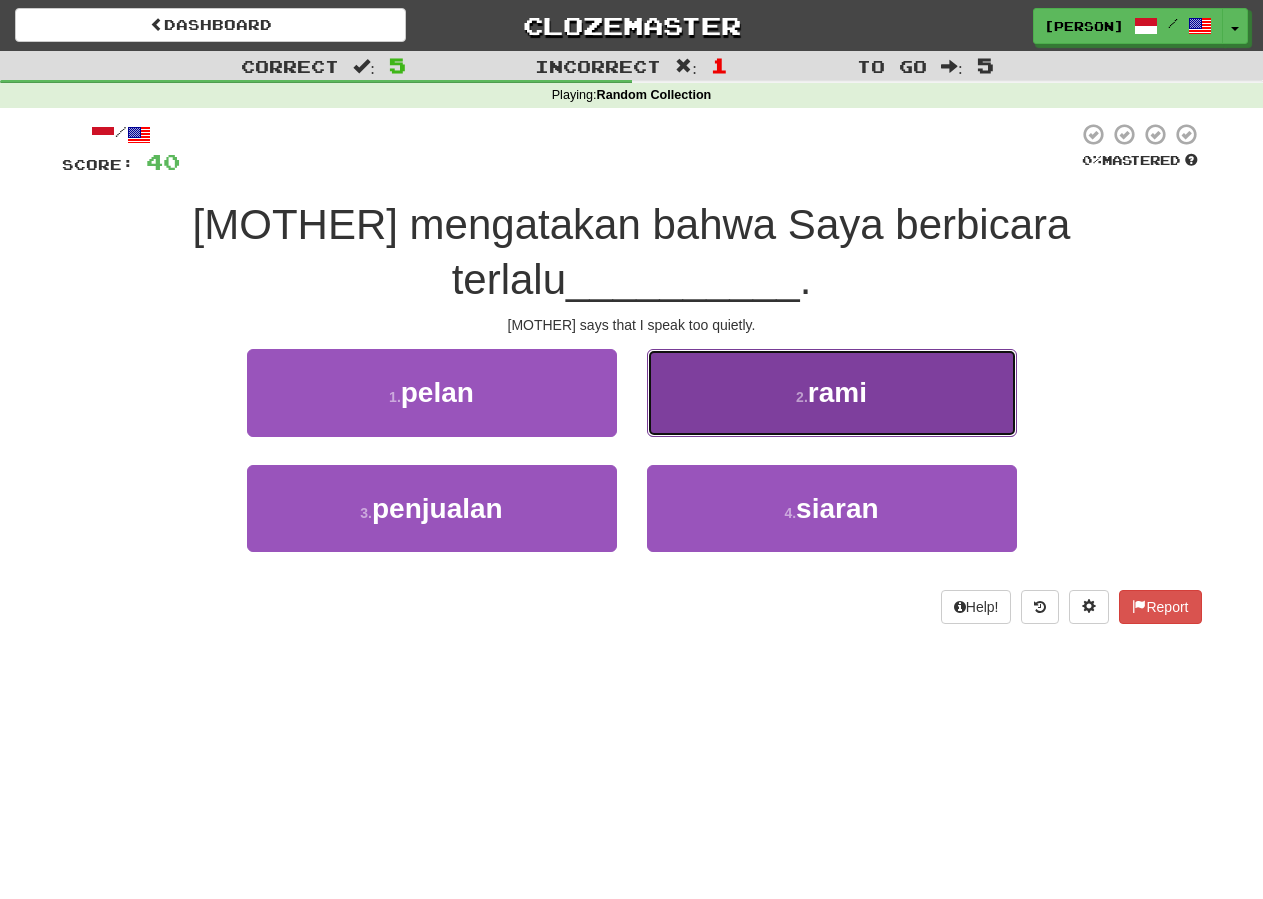 click on "2 .  rami" at bounding box center [832, 392] 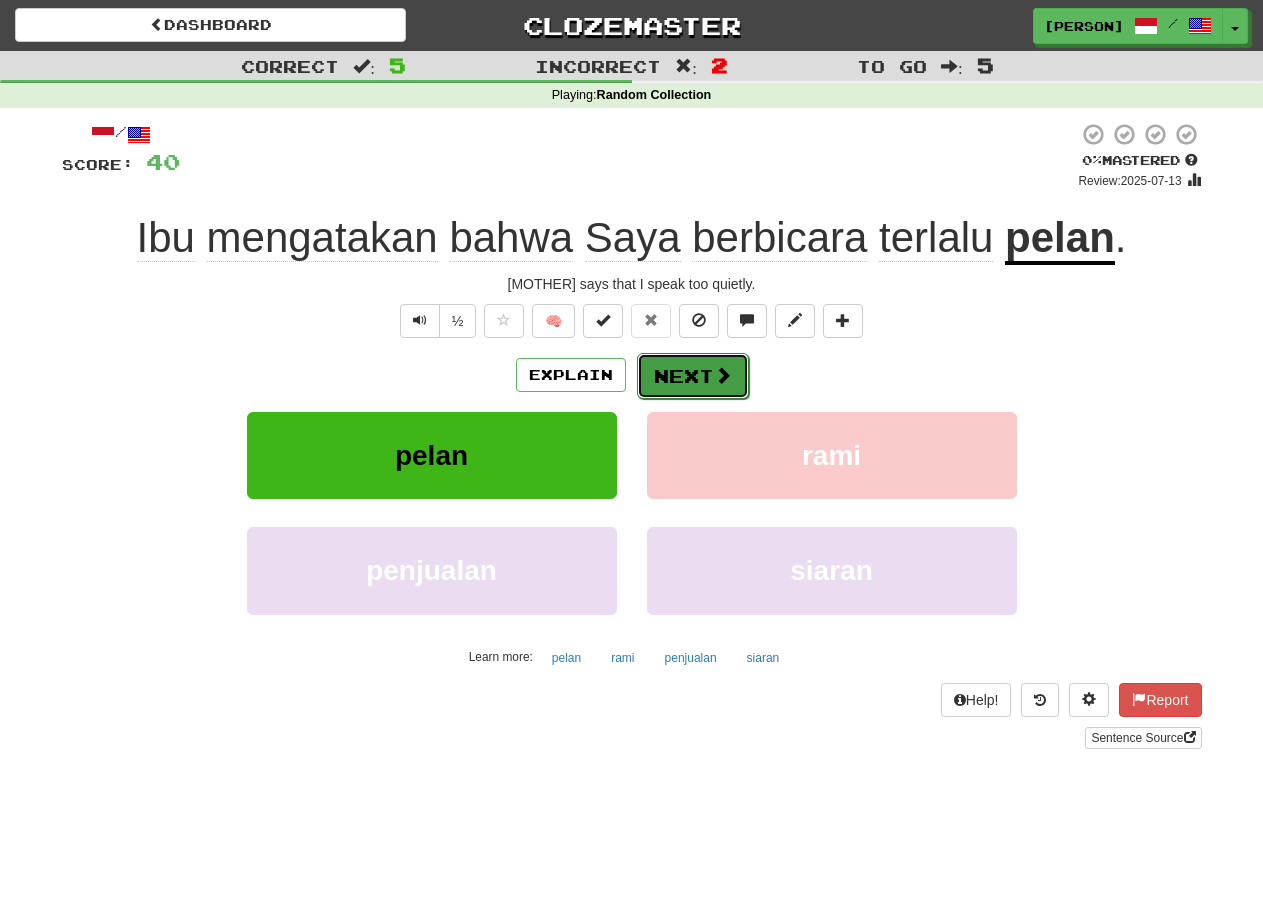 click on "Next" at bounding box center (693, 376) 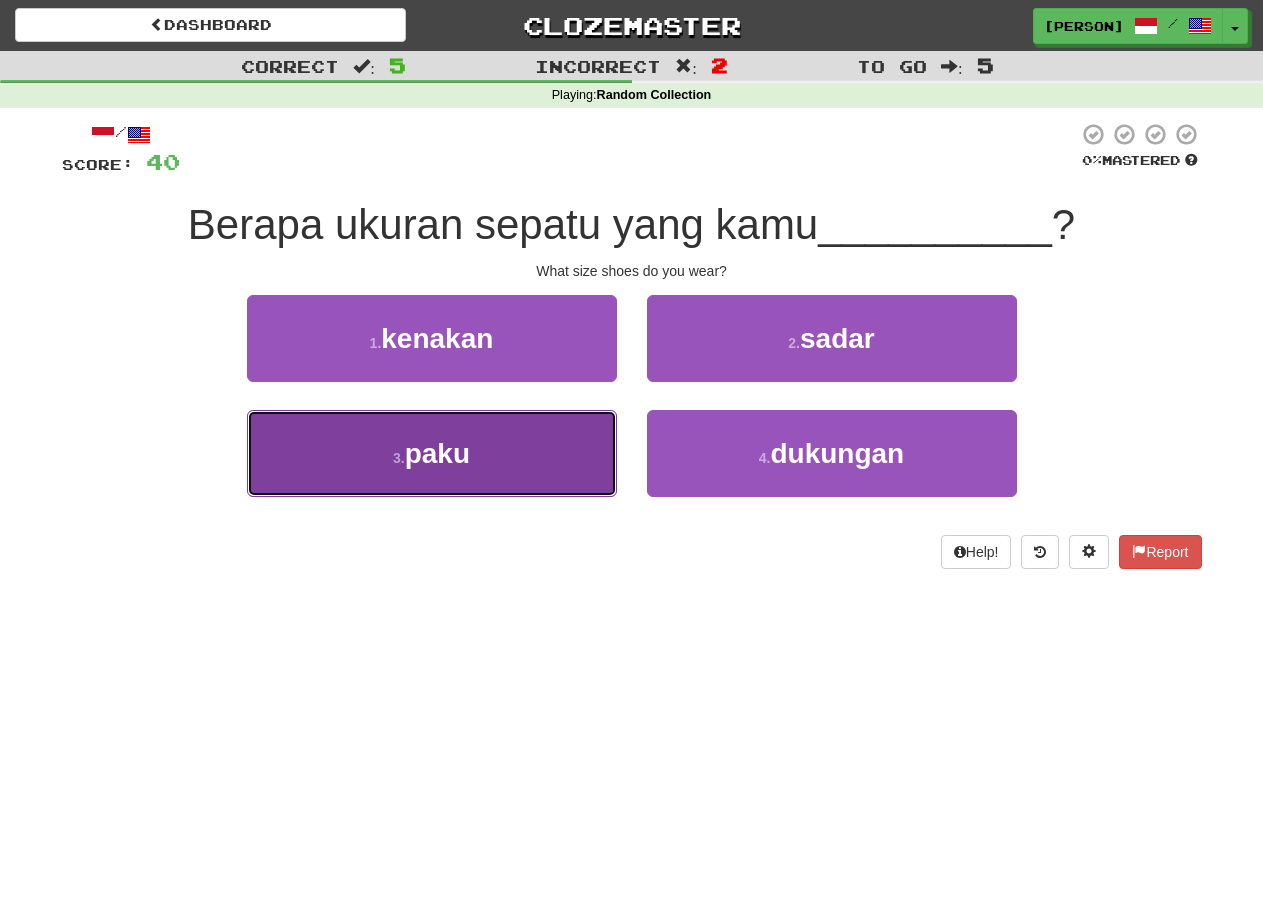 click on "3 .  paku" at bounding box center (432, 453) 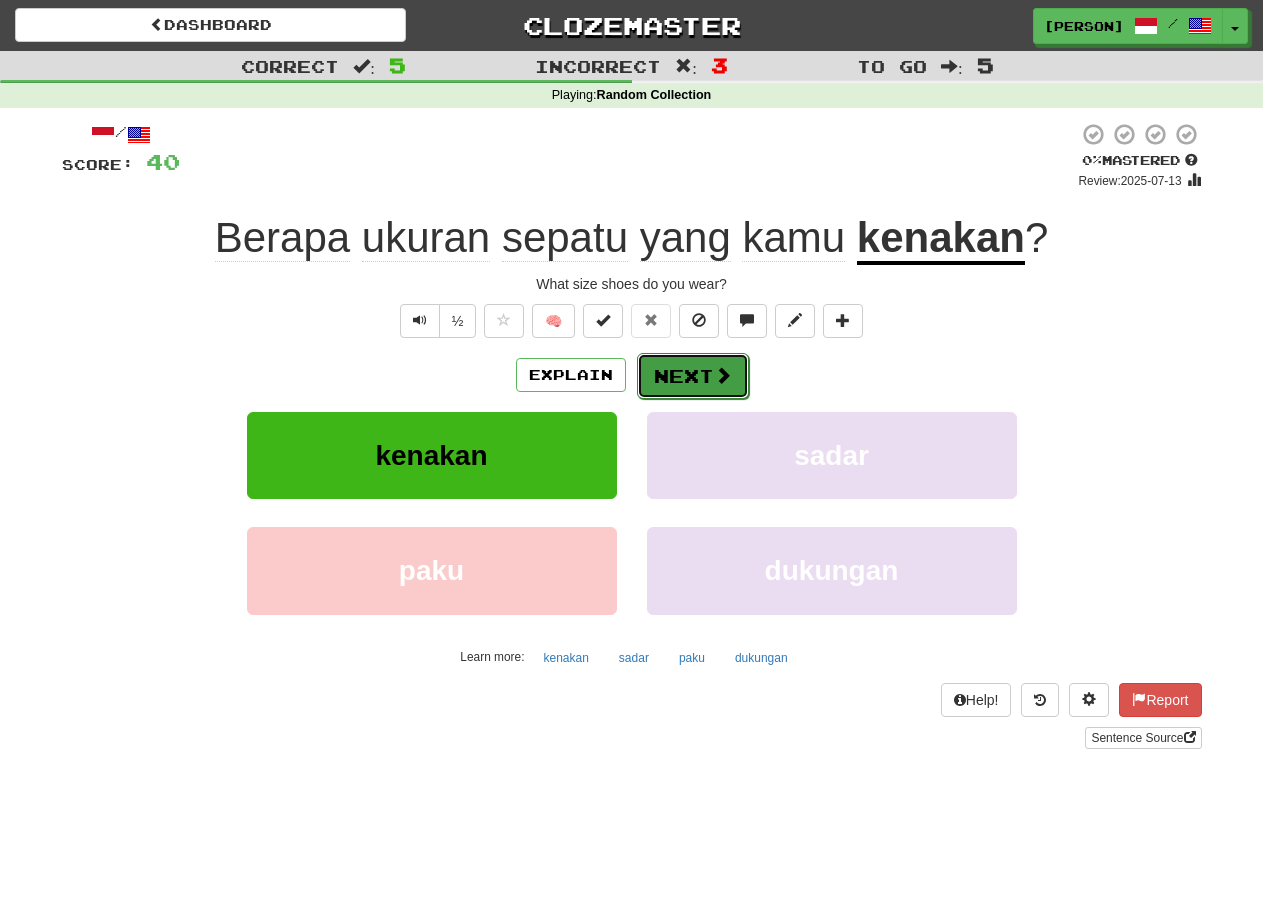click on "Next" at bounding box center [693, 376] 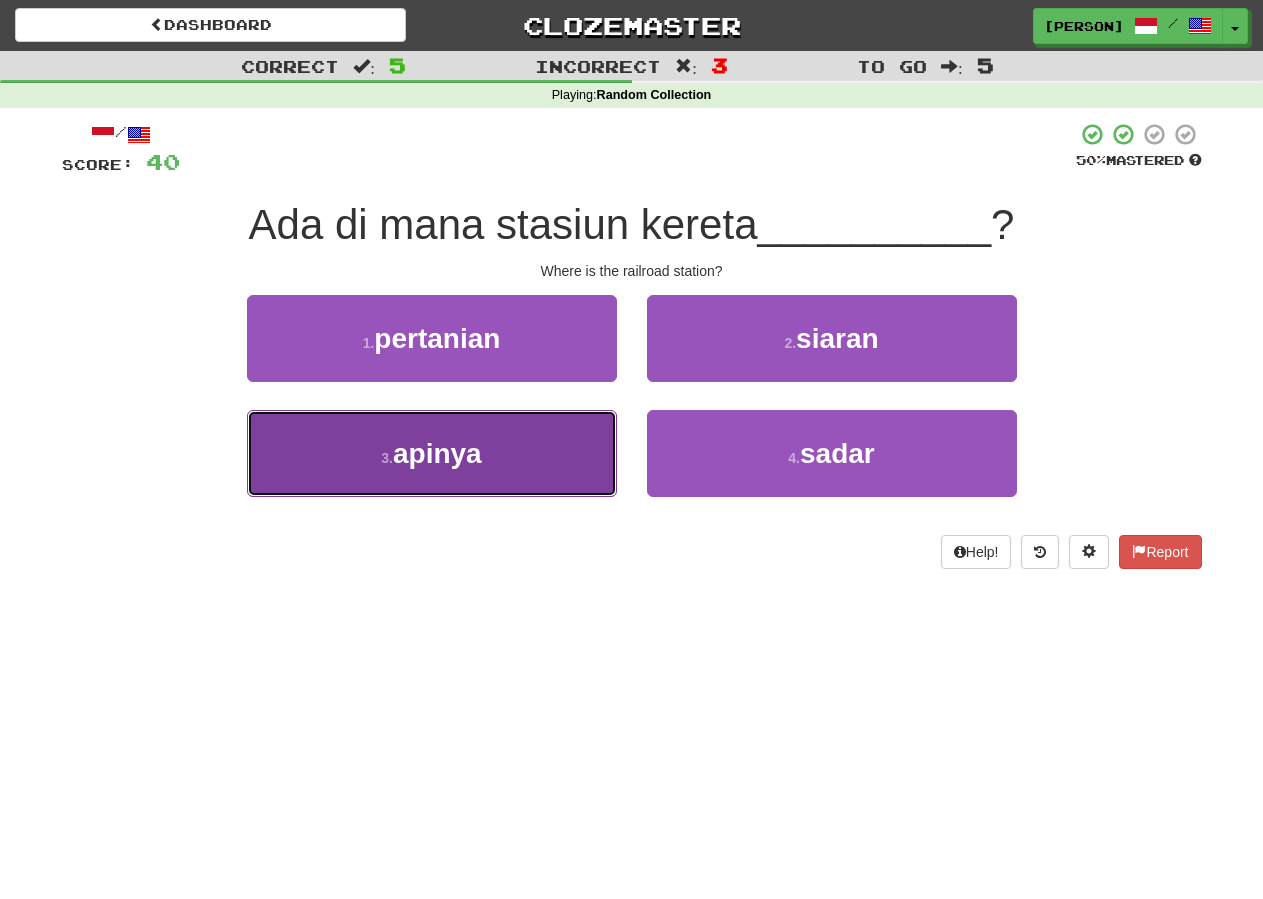 click on "3 .  apinya" at bounding box center (432, 453) 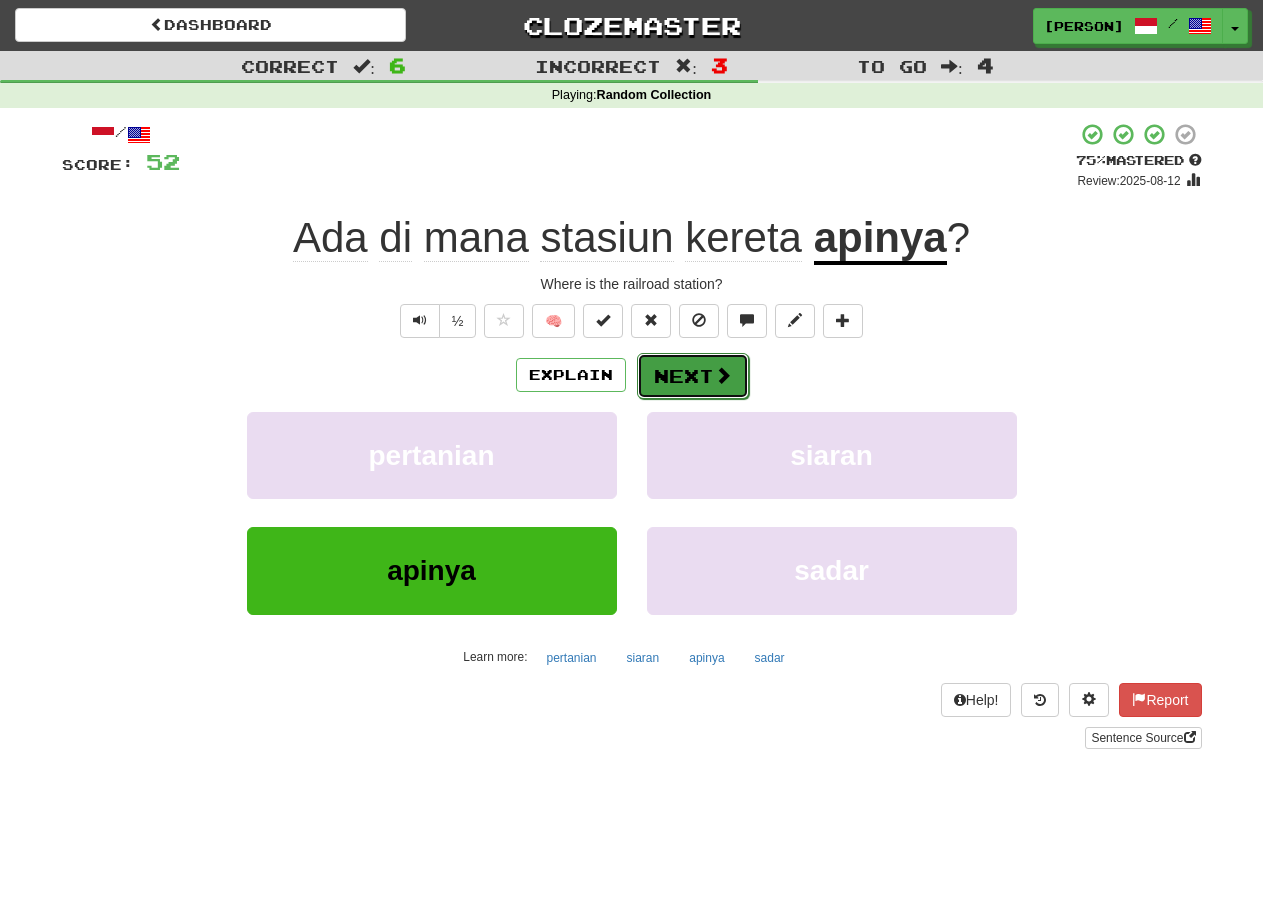 click on "Next" at bounding box center (693, 376) 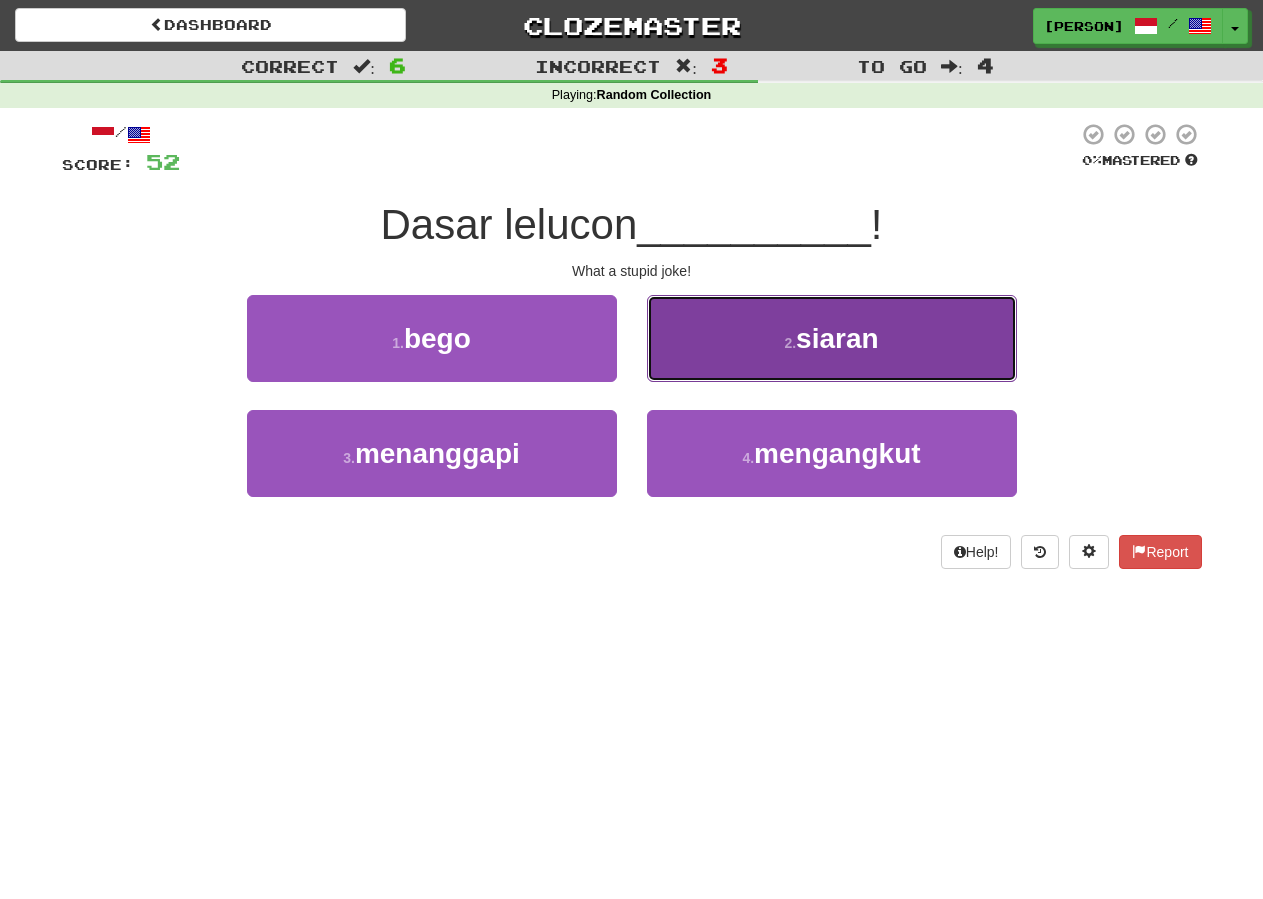 click on "siaran" at bounding box center [837, 338] 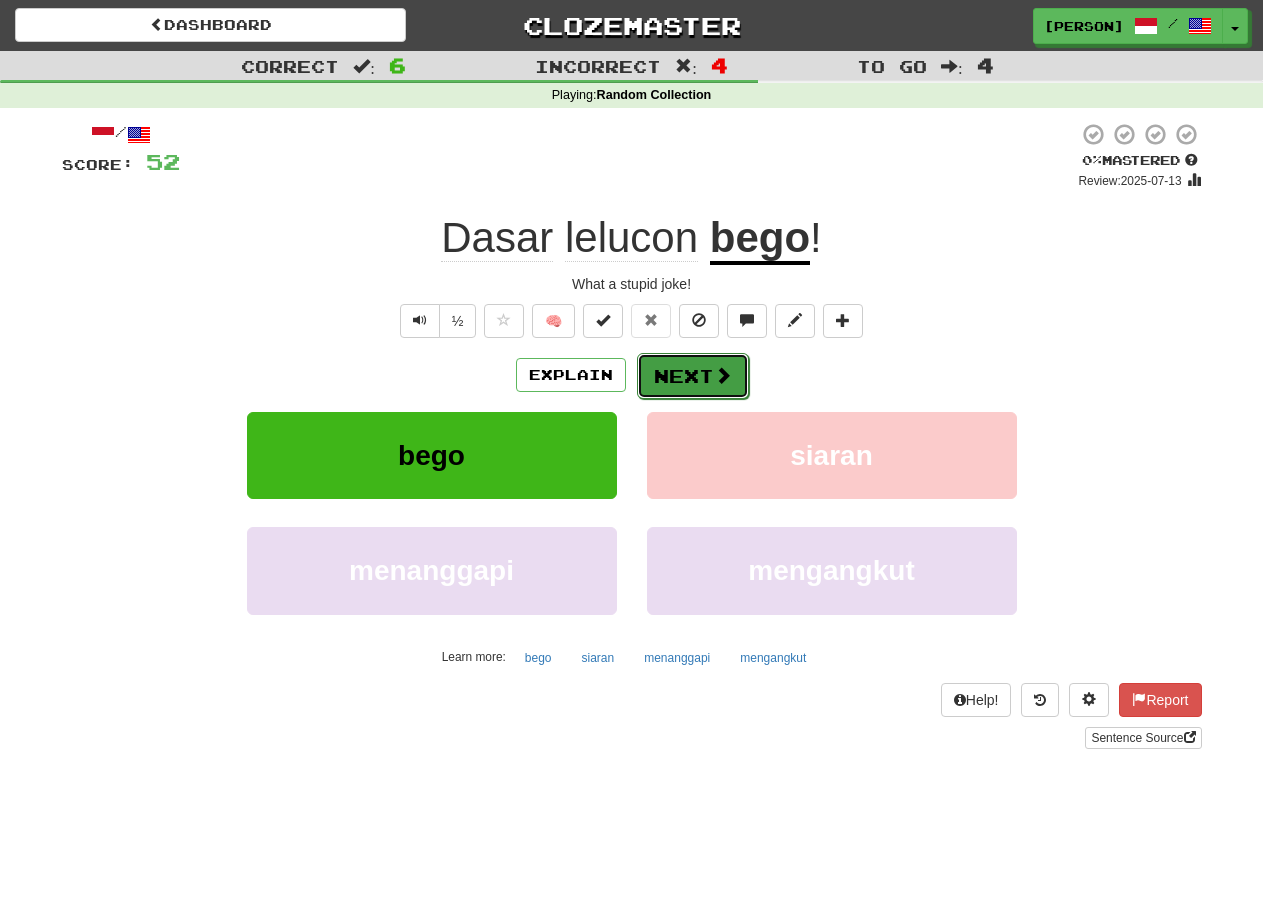 click on "Next" at bounding box center [693, 376] 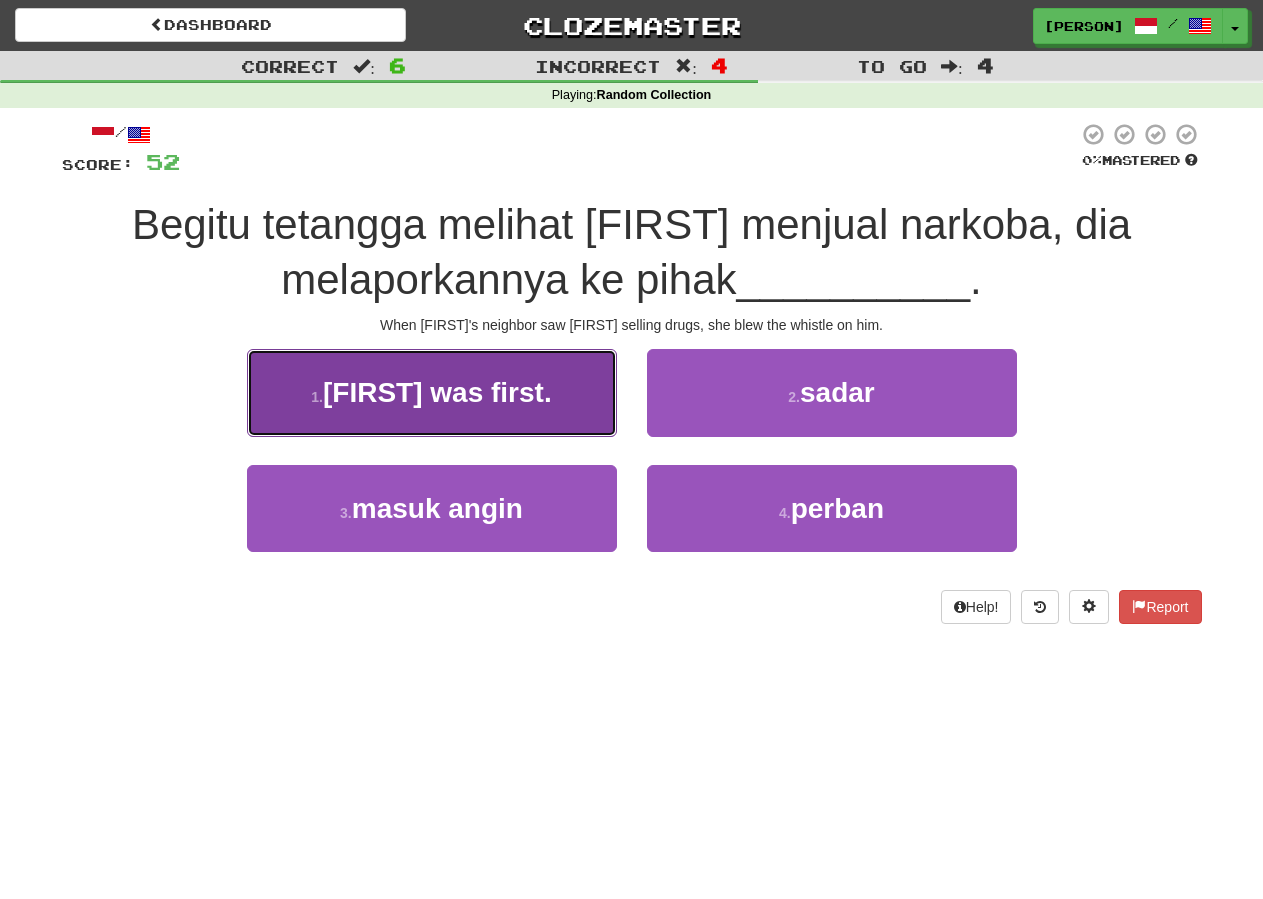 click on "1 .  berwajib" at bounding box center (432, 392) 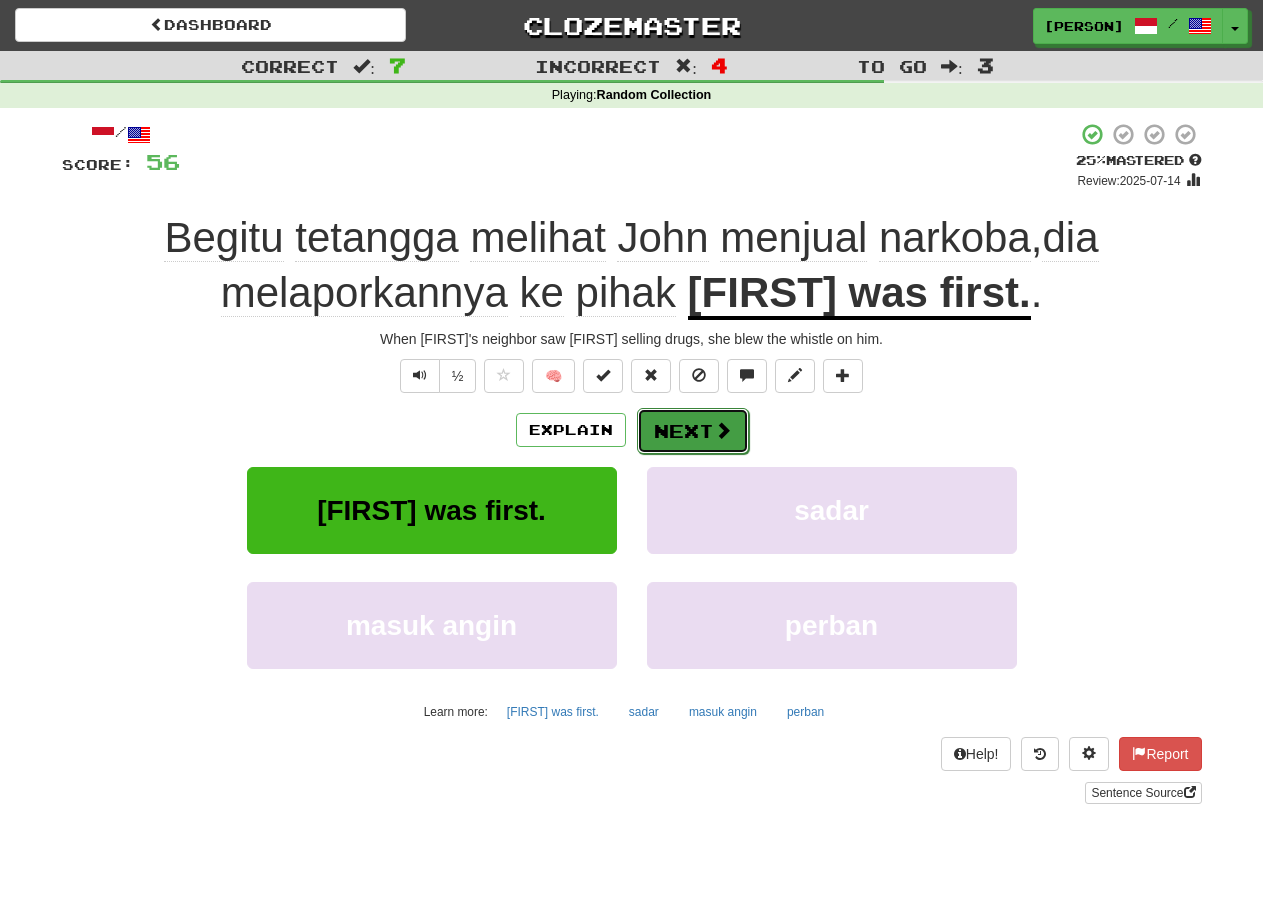 click on "Next" at bounding box center (693, 431) 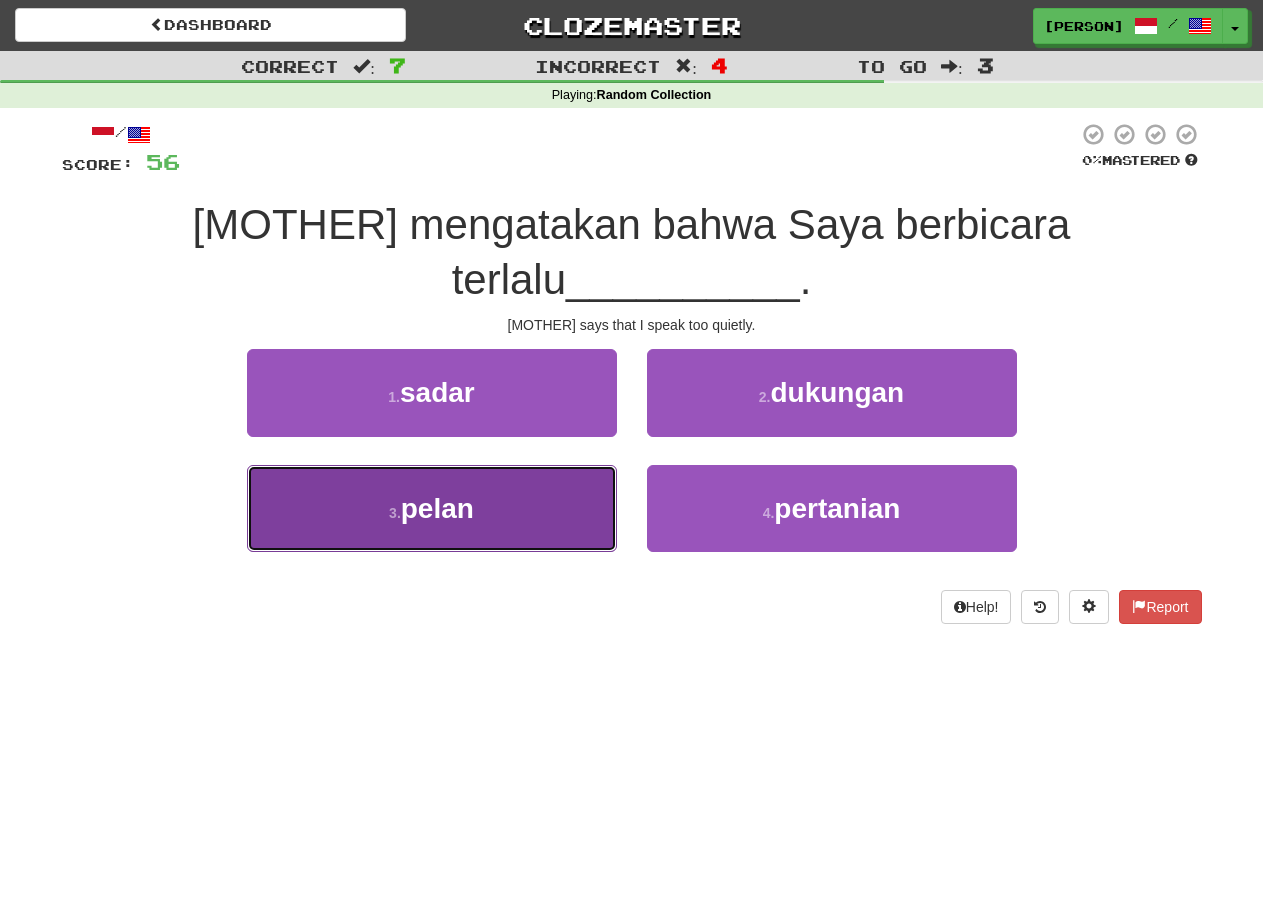 click on "3 .  pelan" at bounding box center (432, 508) 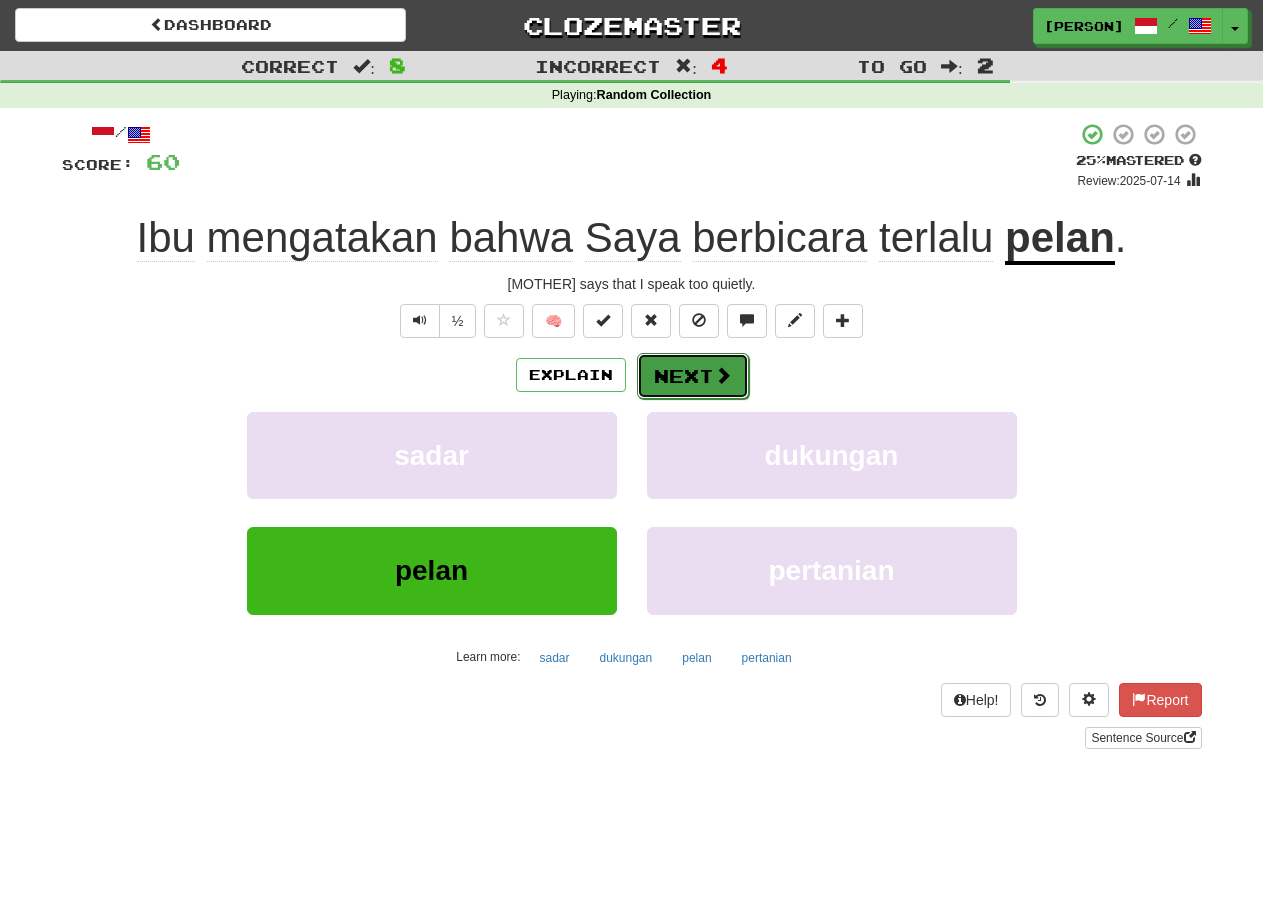 click on "Next" at bounding box center (693, 376) 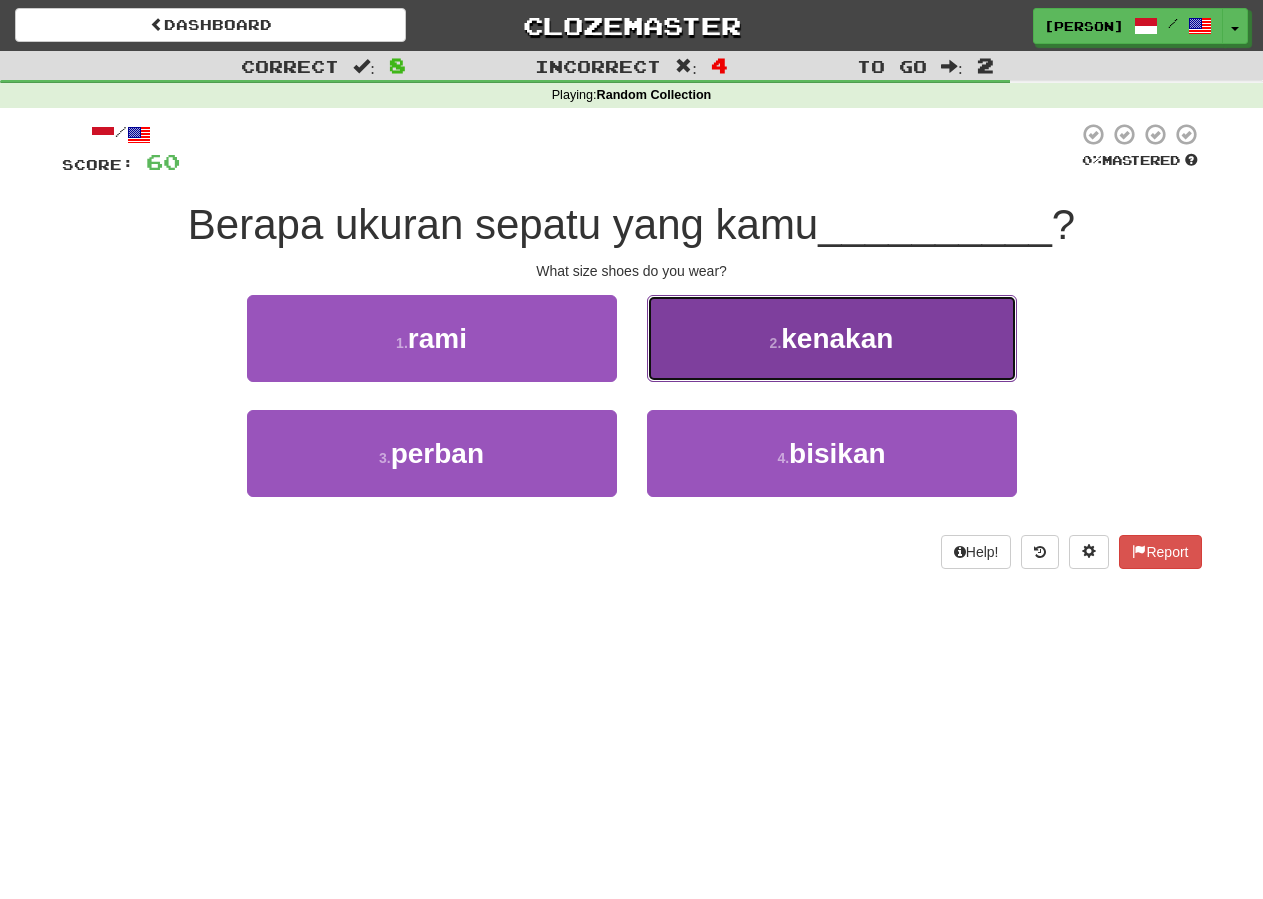 click on "kenakan" at bounding box center (837, 338) 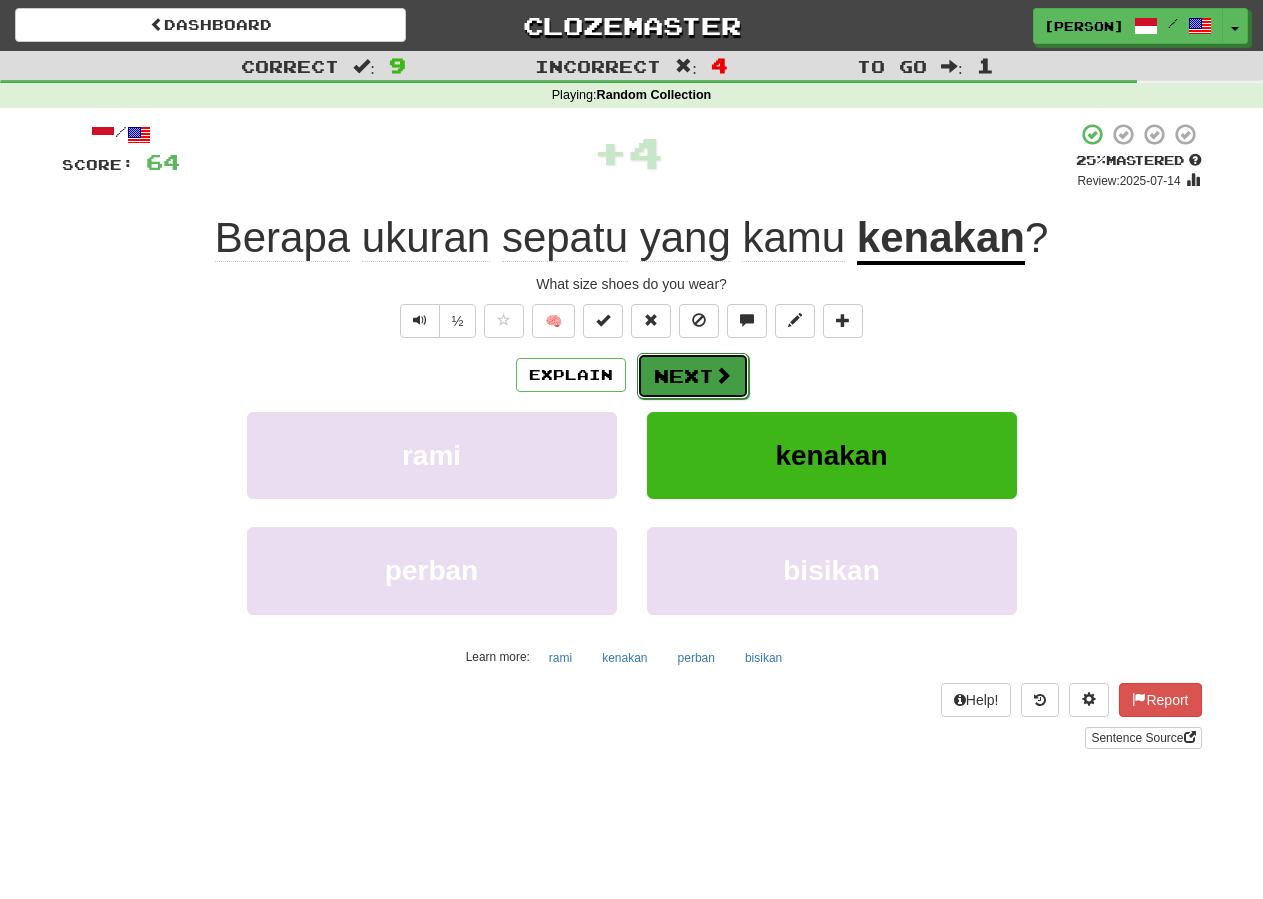 click on "Next" at bounding box center [693, 376] 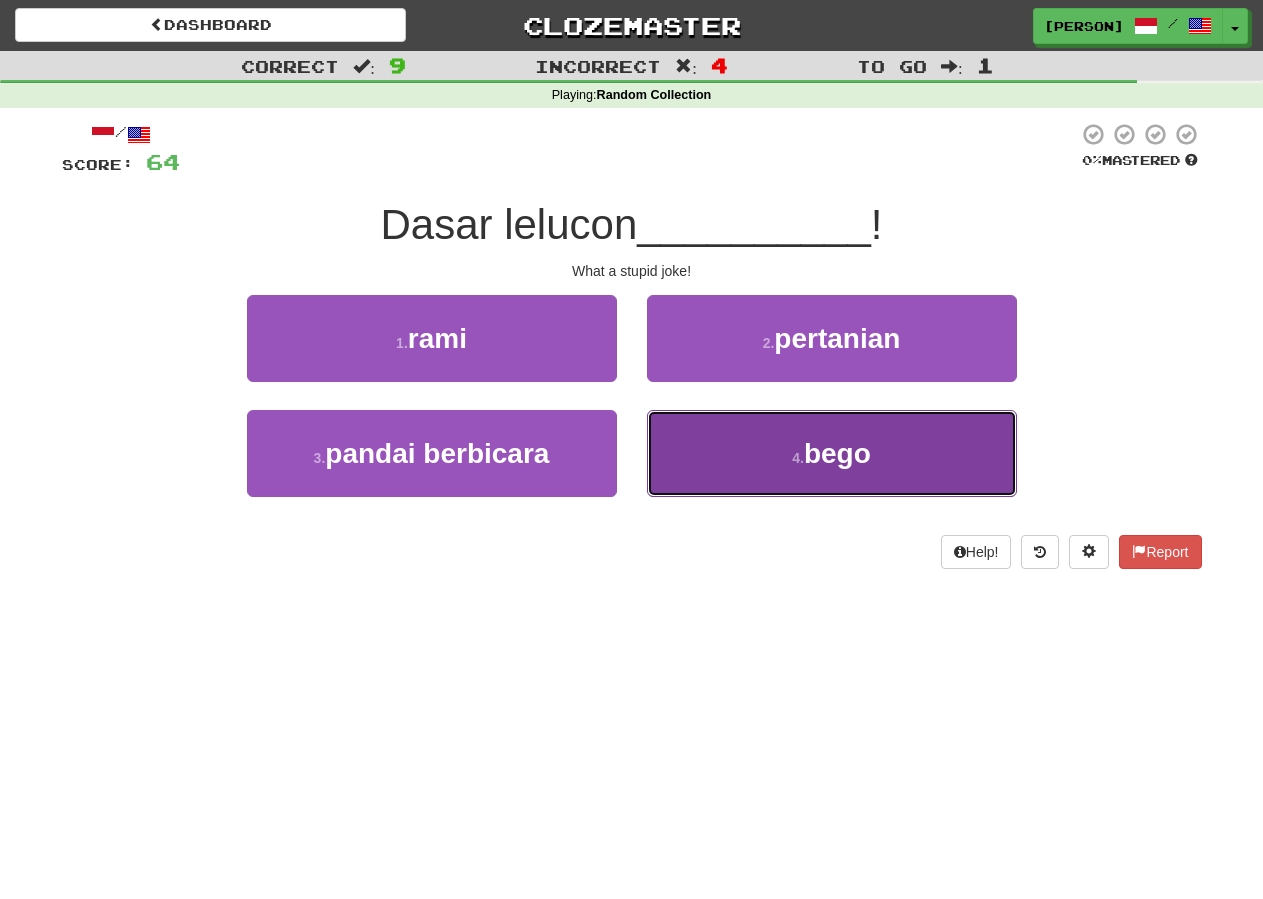 click on "bego" at bounding box center [837, 453] 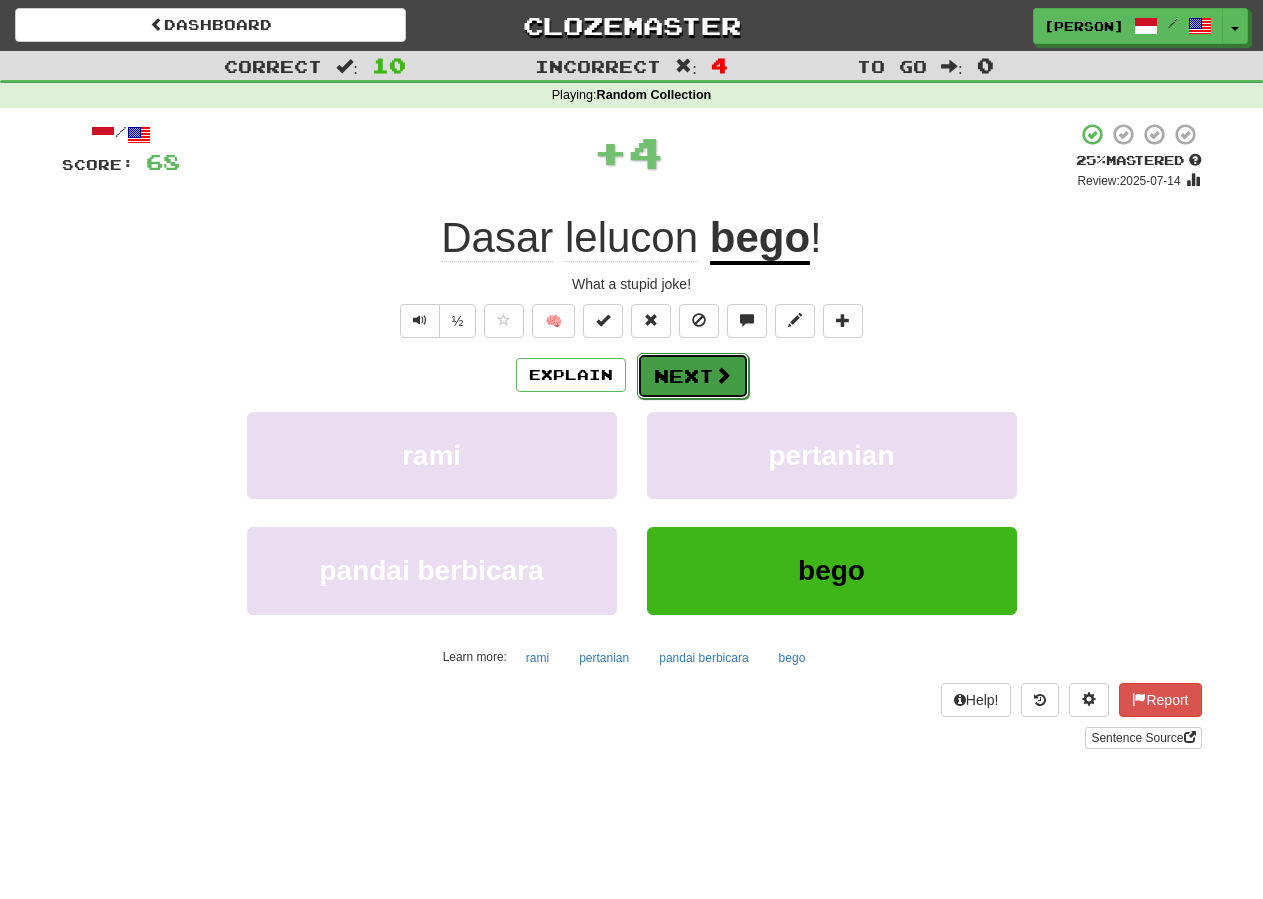 click on "Next" at bounding box center [693, 376] 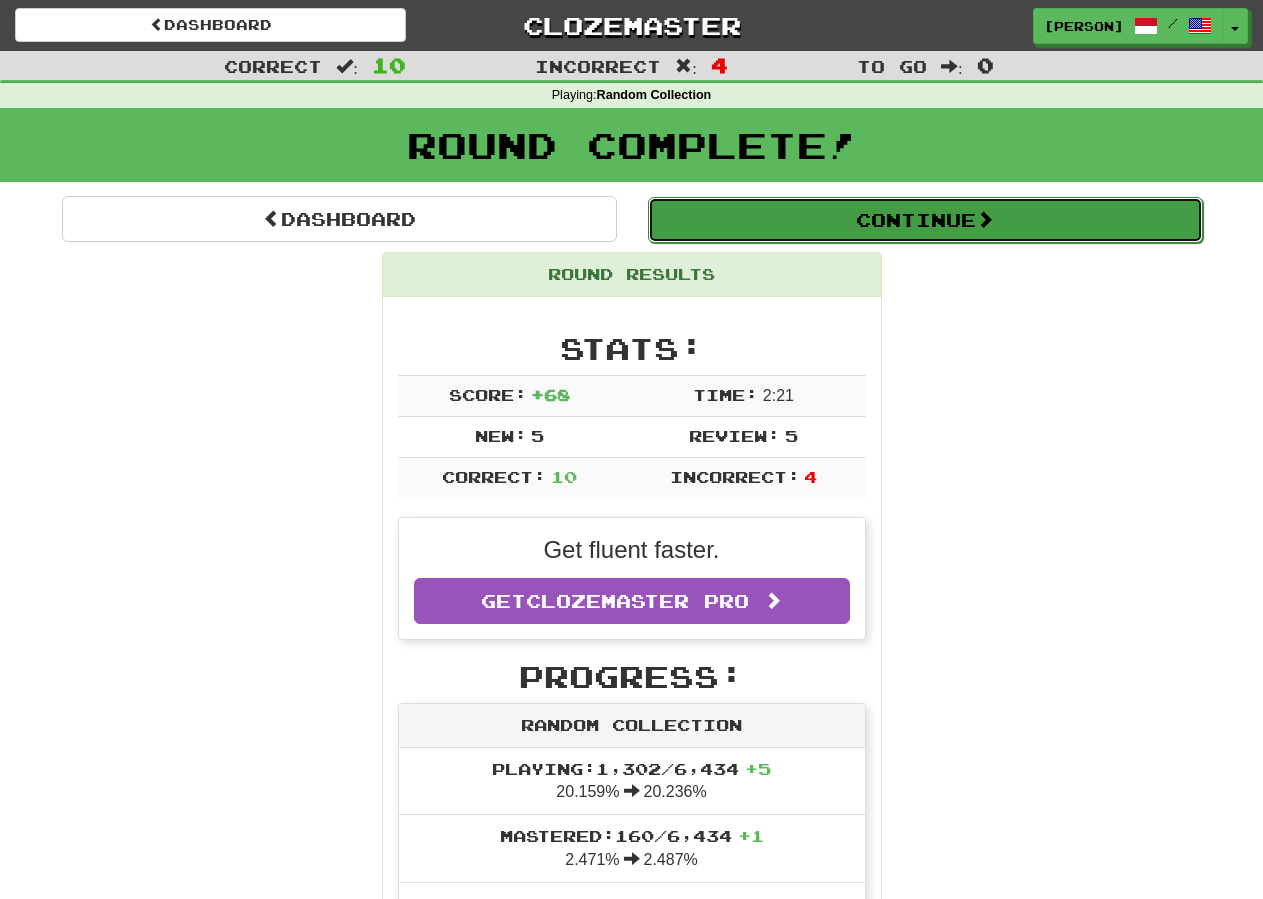 click on "Continue" at bounding box center (925, 220) 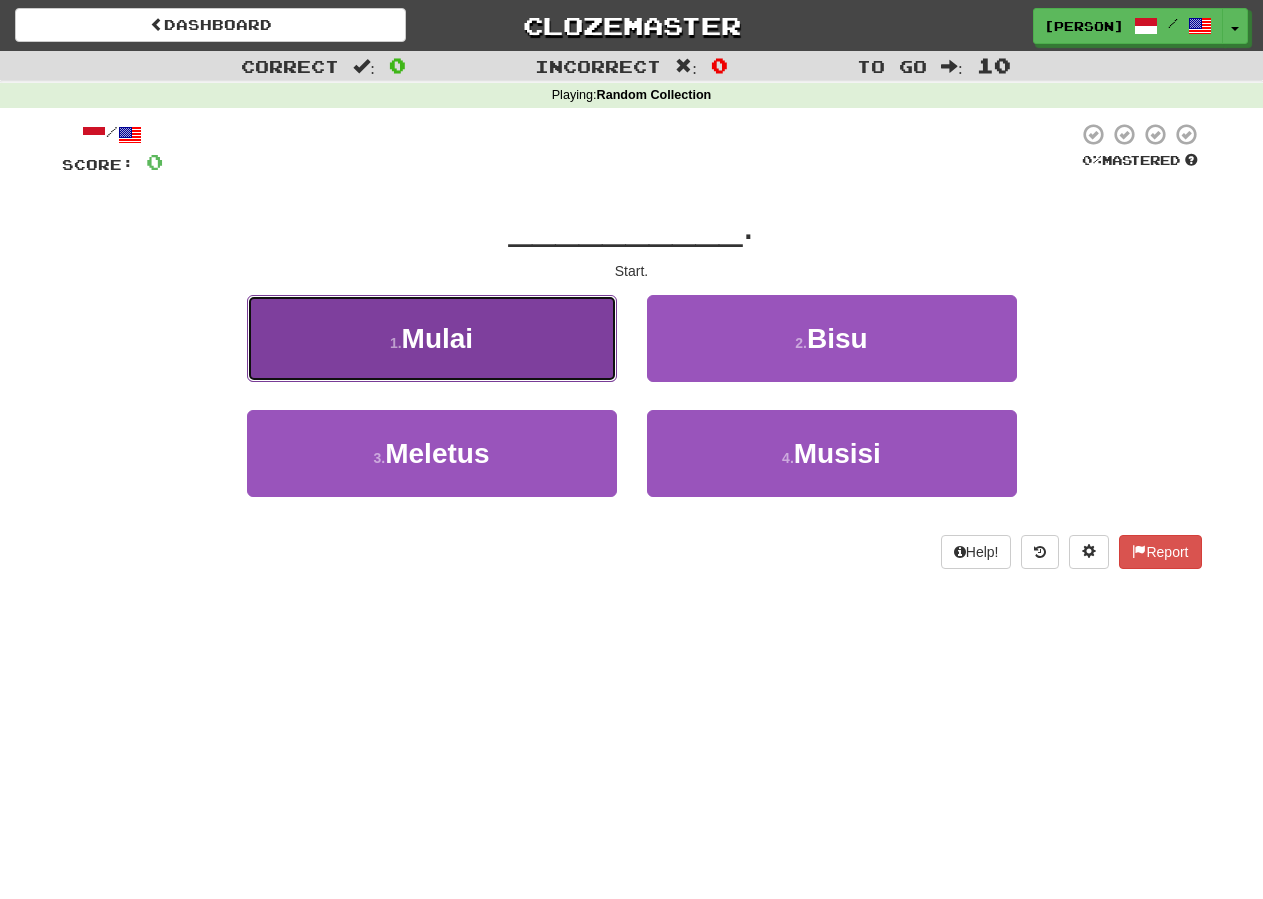 click on "1 .  Mulai" at bounding box center (432, 338) 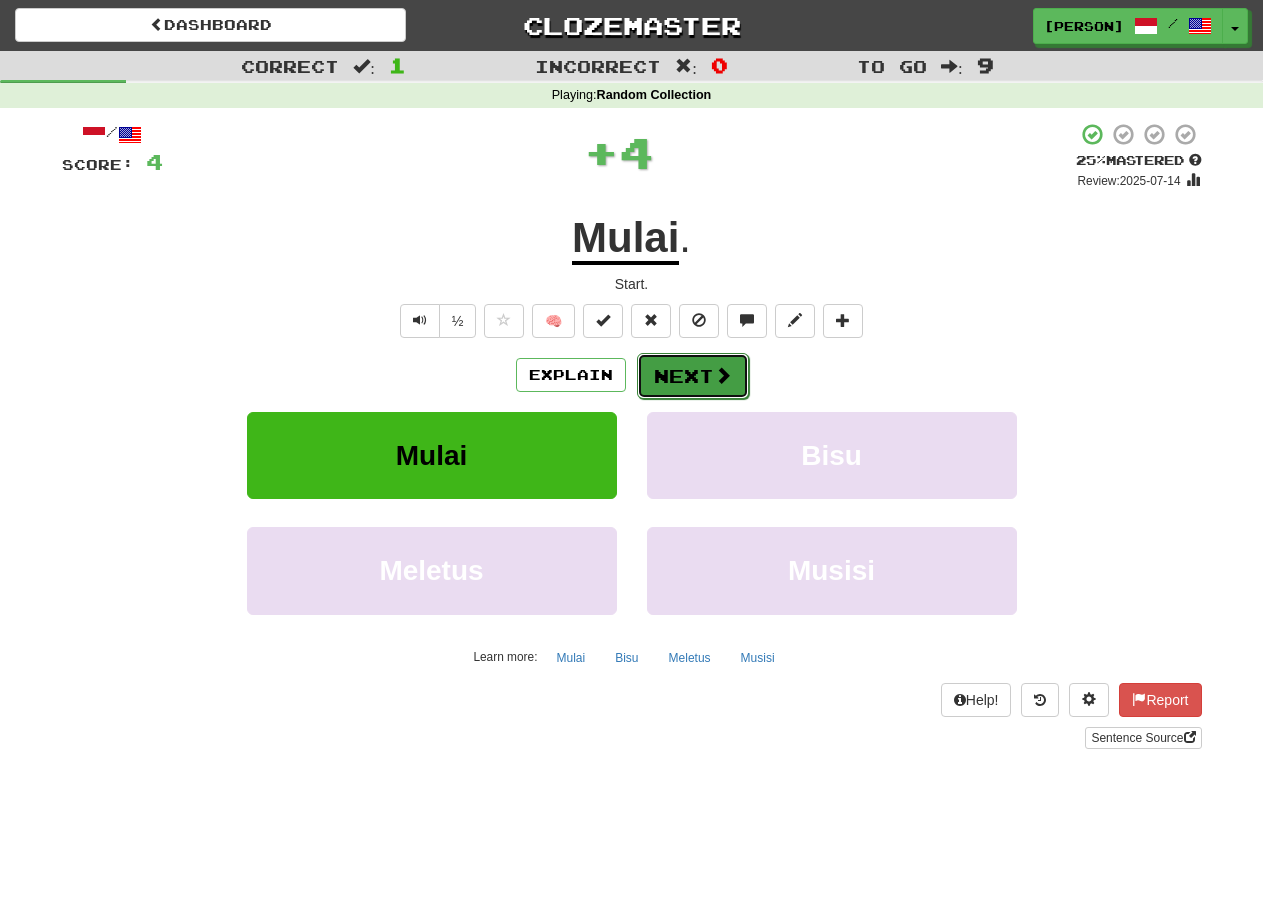 click on "Next" at bounding box center [693, 376] 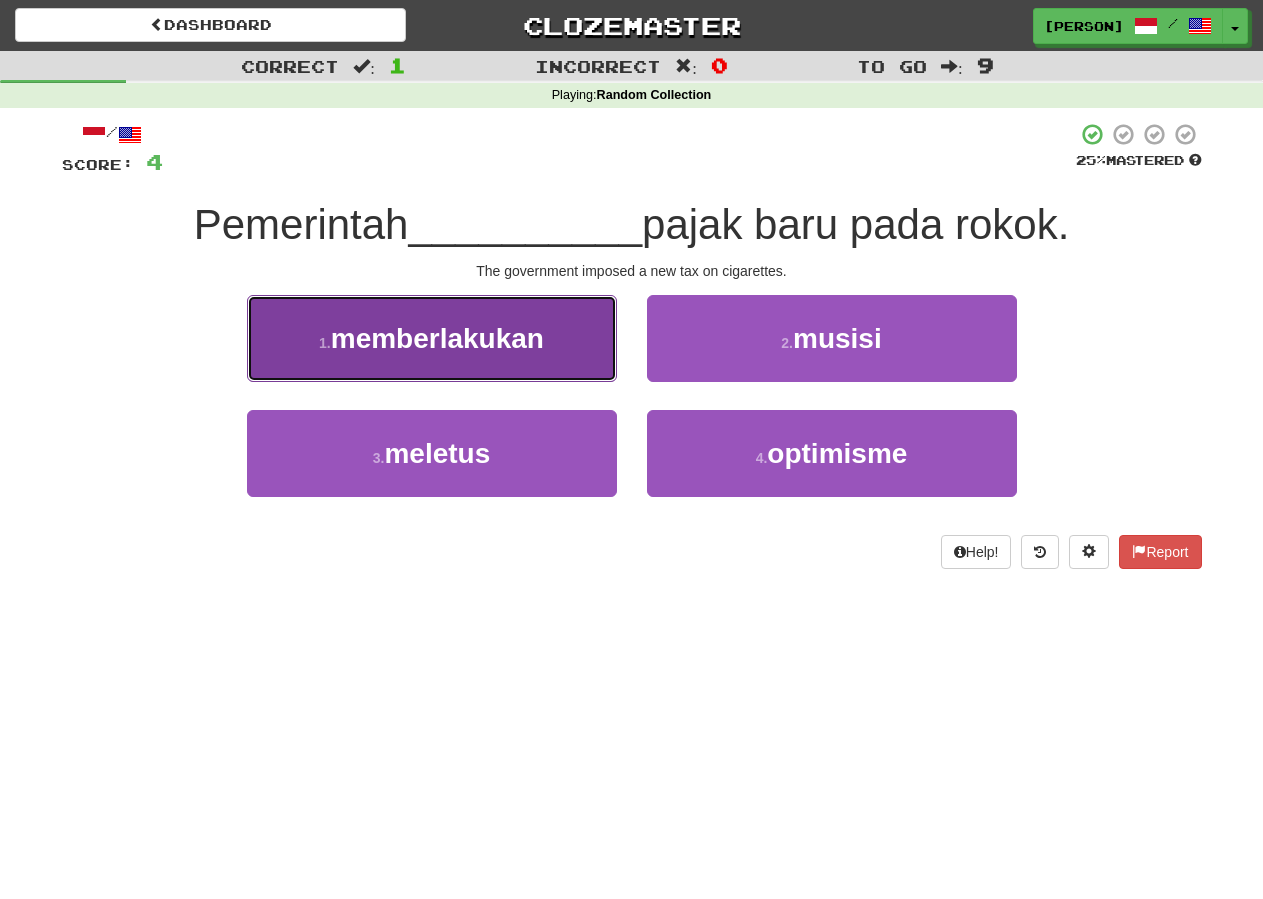 click on "memberlakukan" at bounding box center [437, 338] 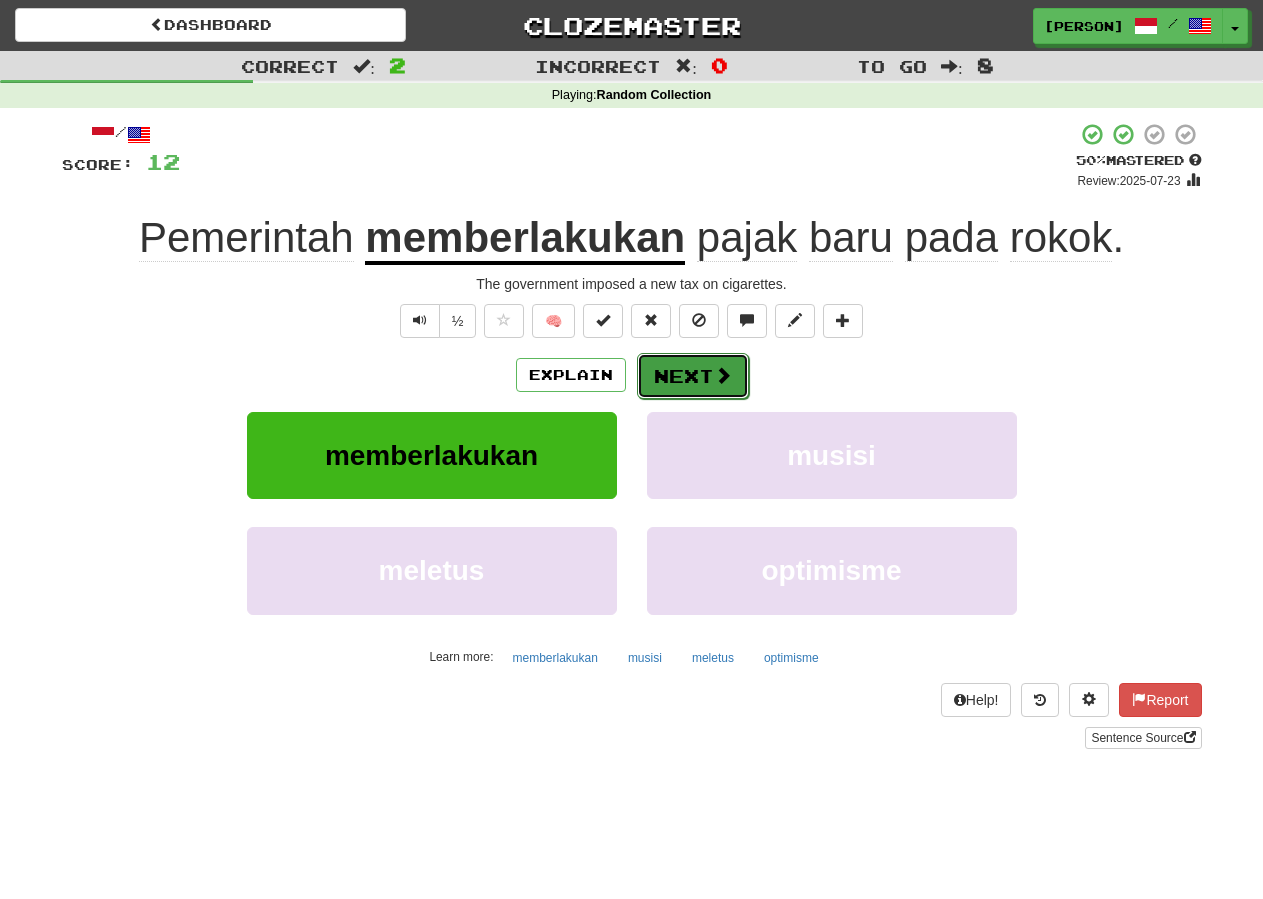 click on "Next" at bounding box center (693, 376) 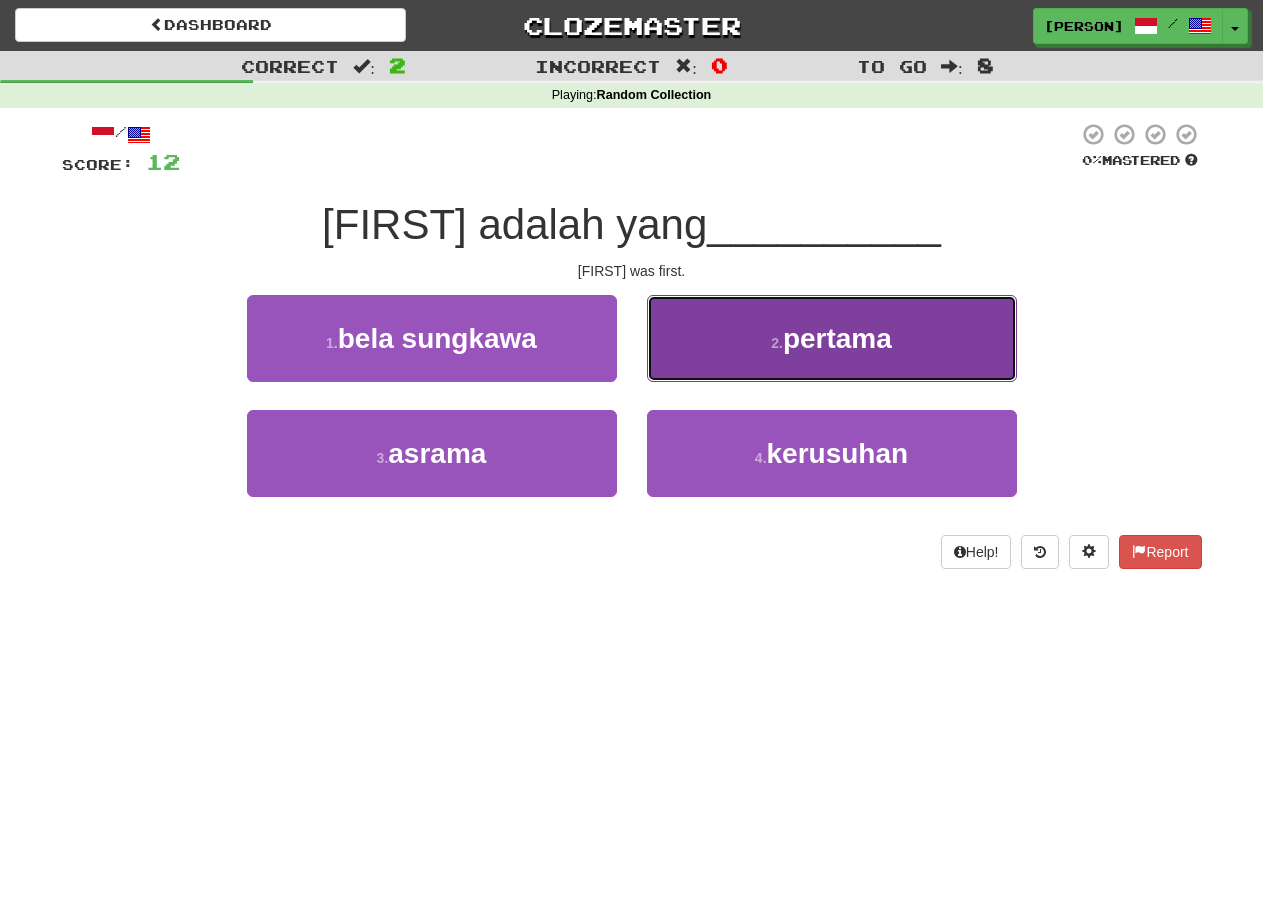 click on "pertama" at bounding box center [837, 338] 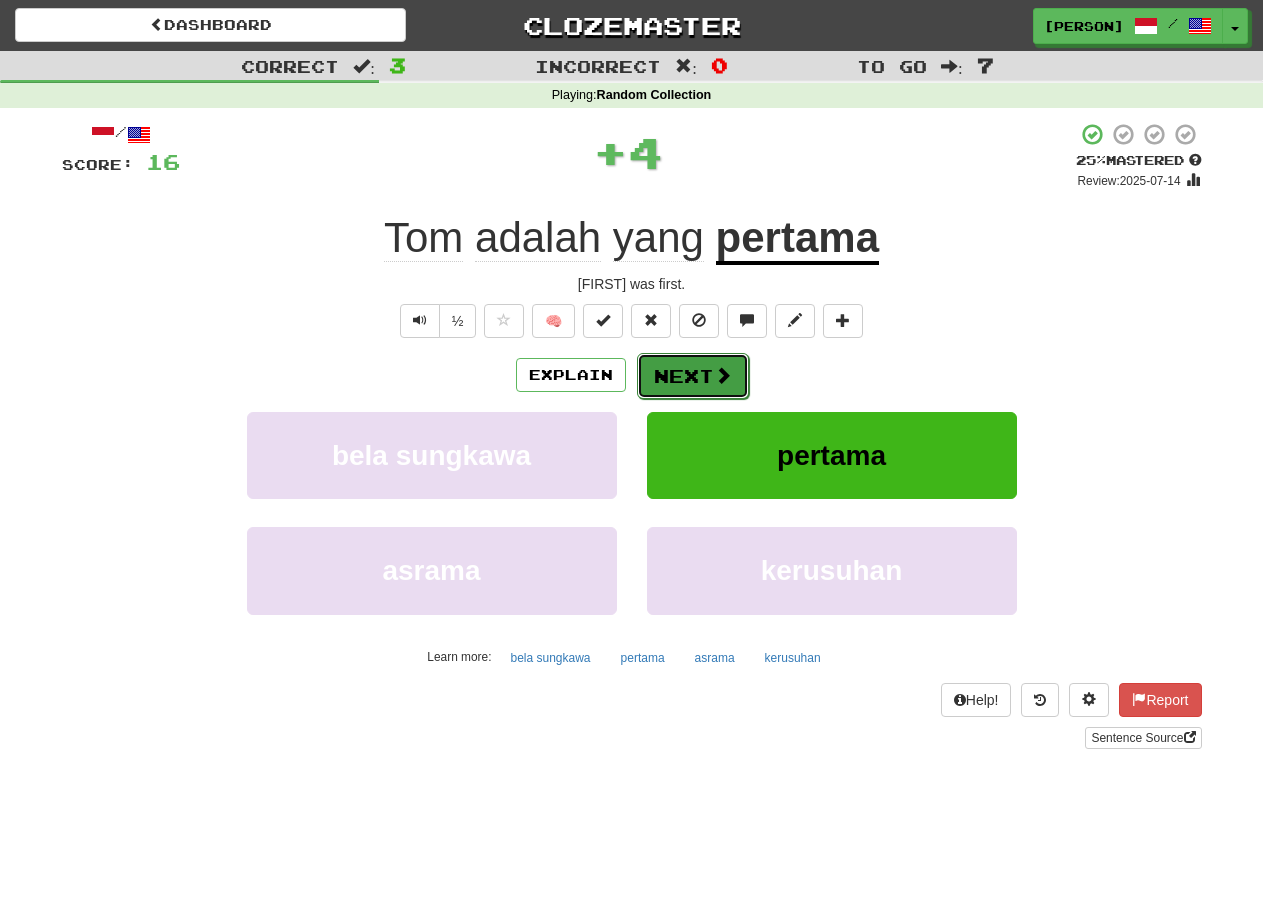 click on "Next" at bounding box center [693, 376] 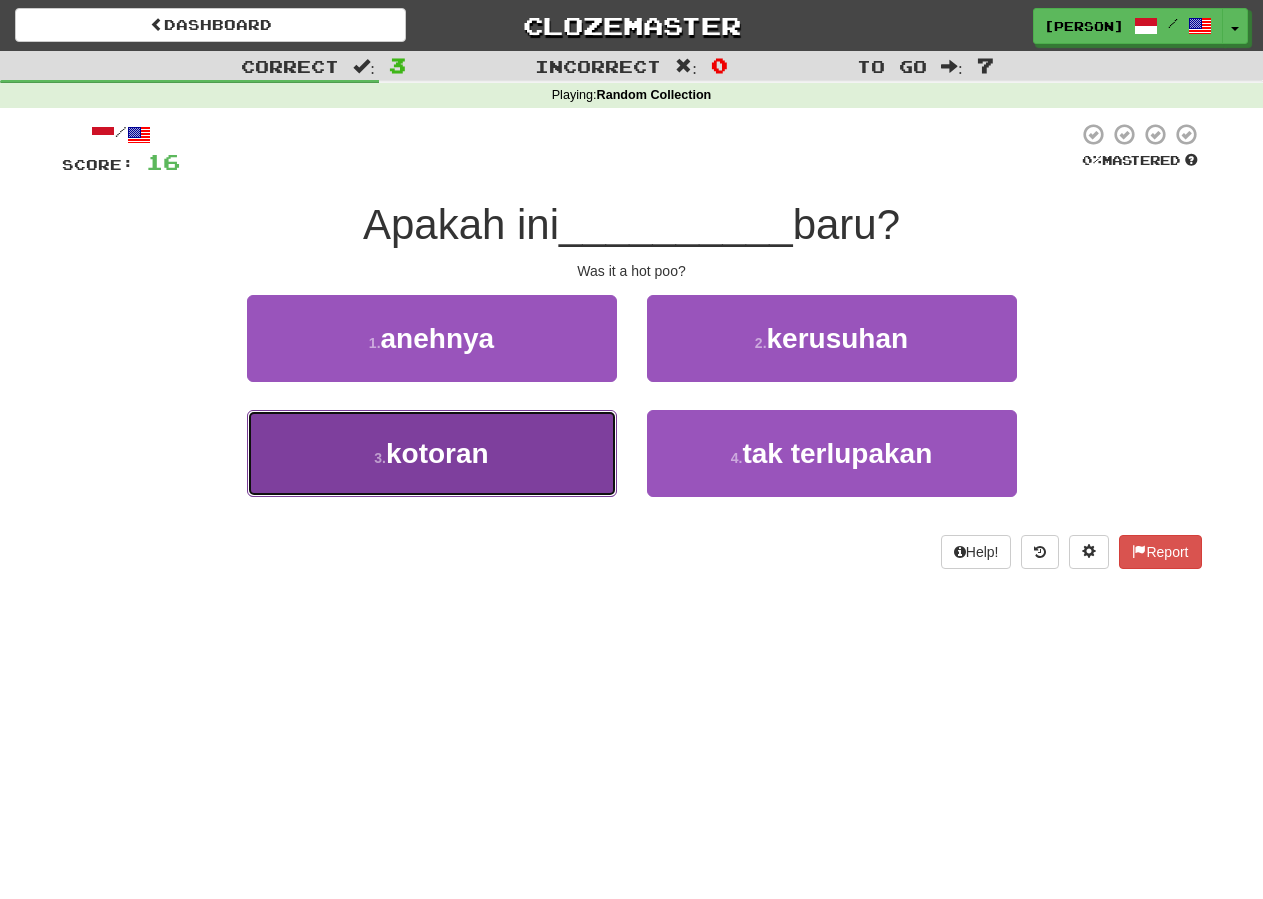 click on "3 .  kotoran" at bounding box center (432, 453) 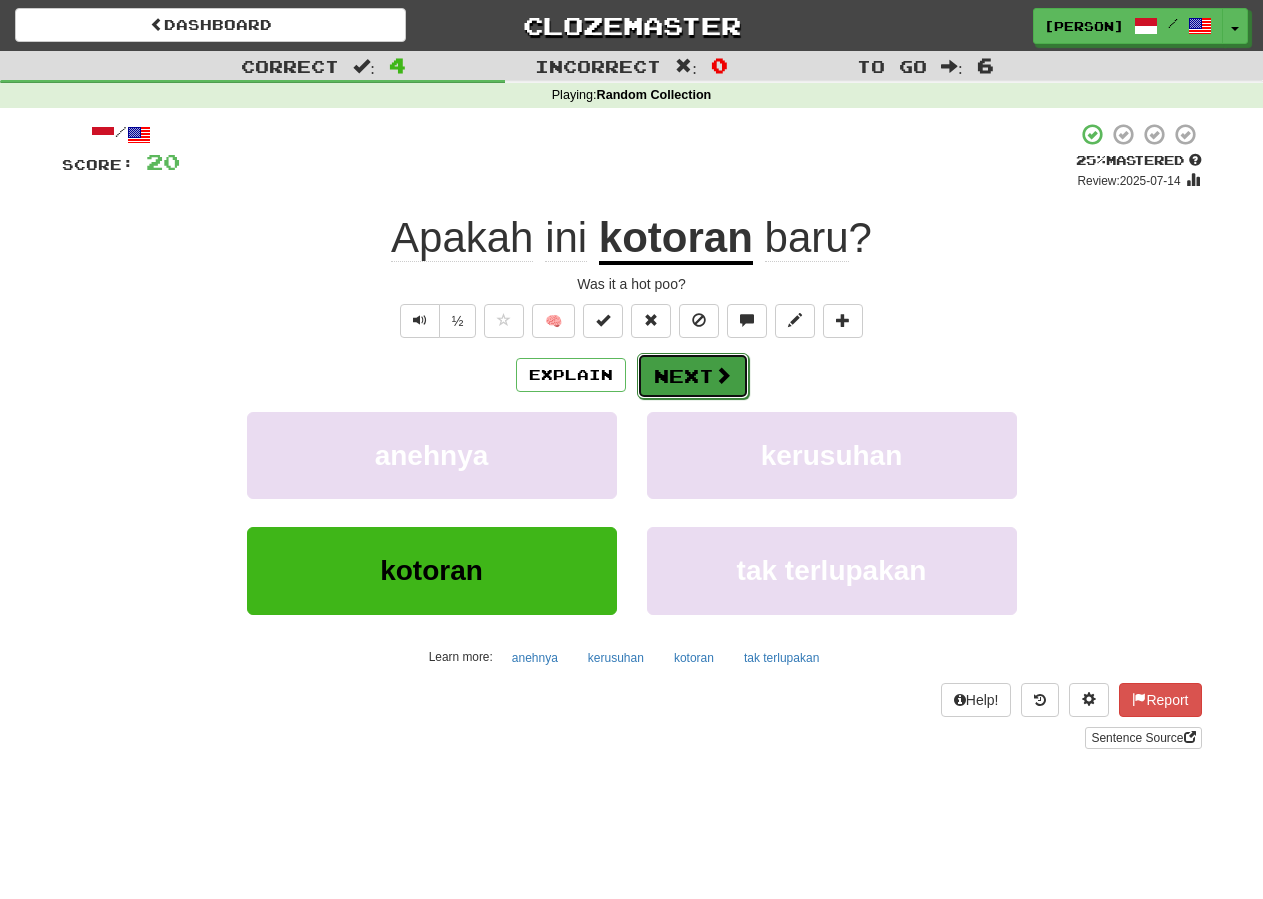 click on "Next" at bounding box center (693, 376) 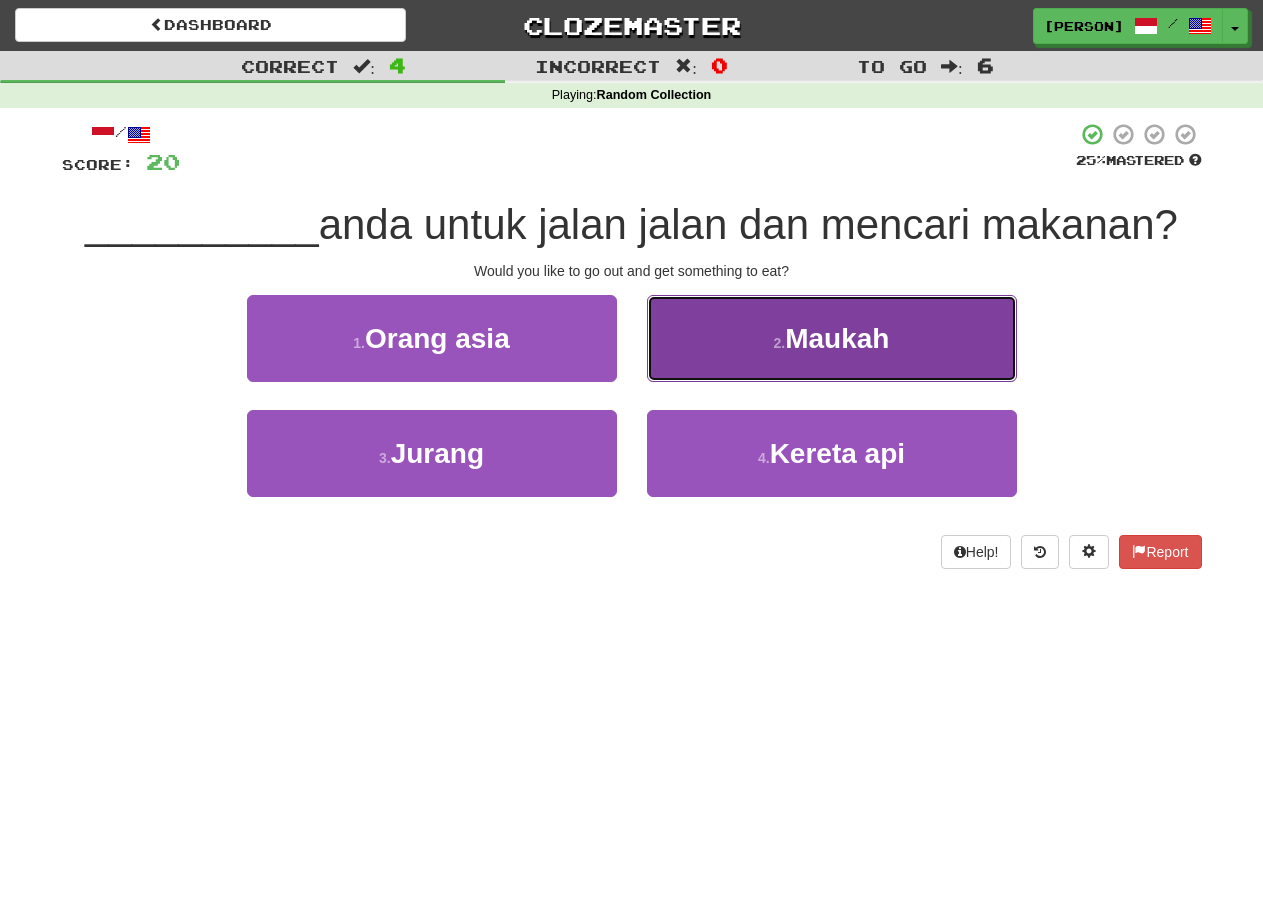 click on "Maukah" at bounding box center (837, 338) 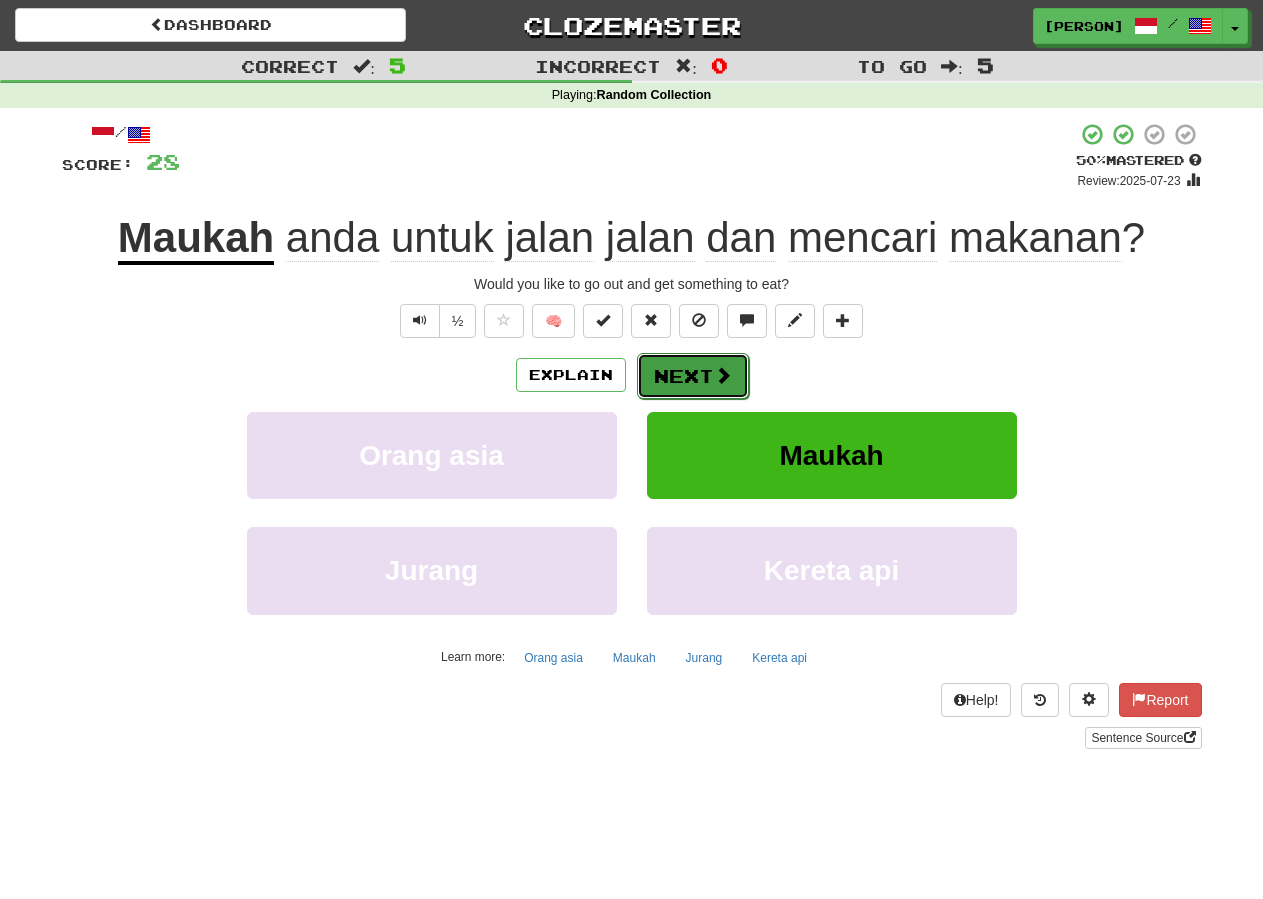 click on "Next" at bounding box center (693, 376) 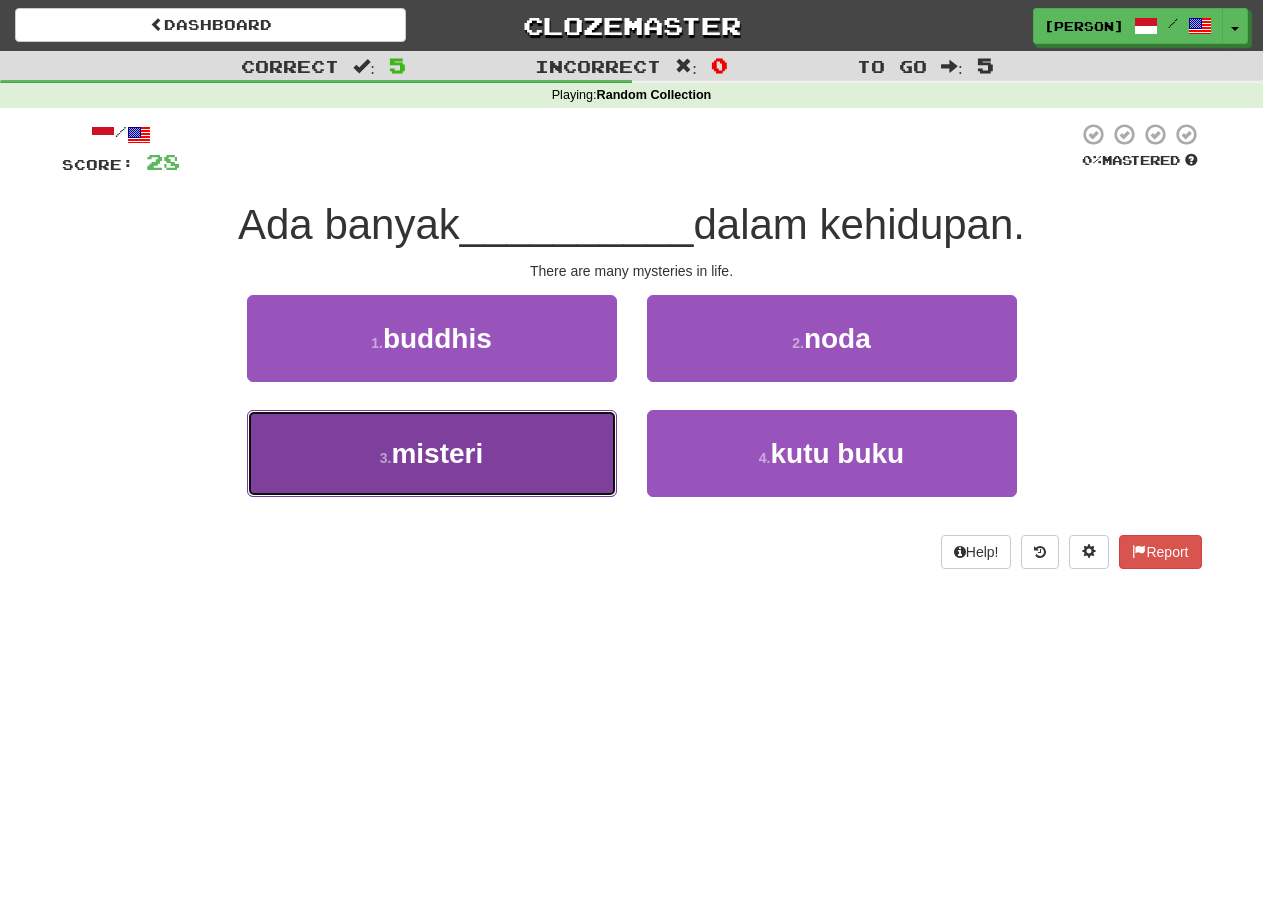 click on "3 .  misteri" at bounding box center [432, 453] 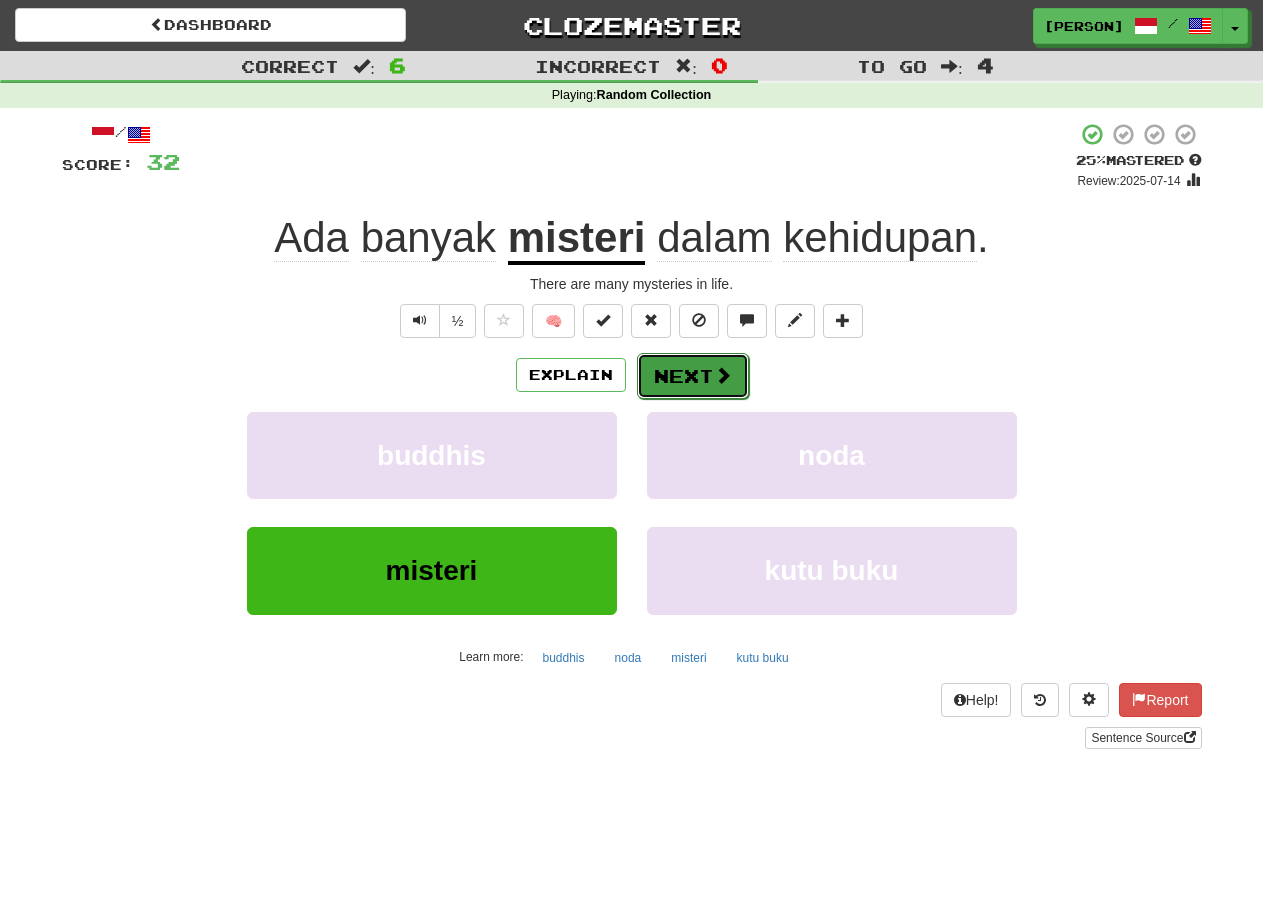 click on "Next" at bounding box center [693, 376] 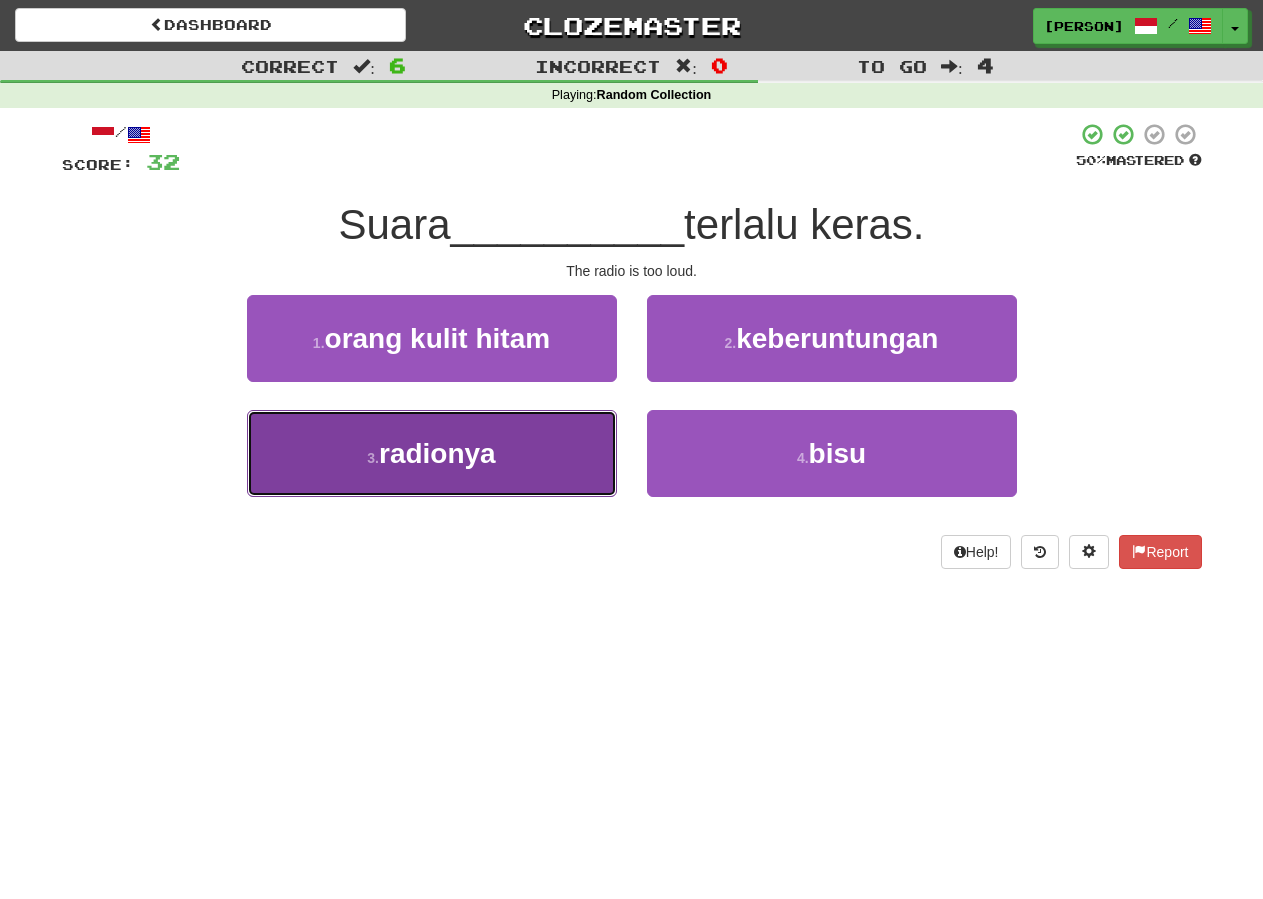 click on "radionya" at bounding box center (437, 453) 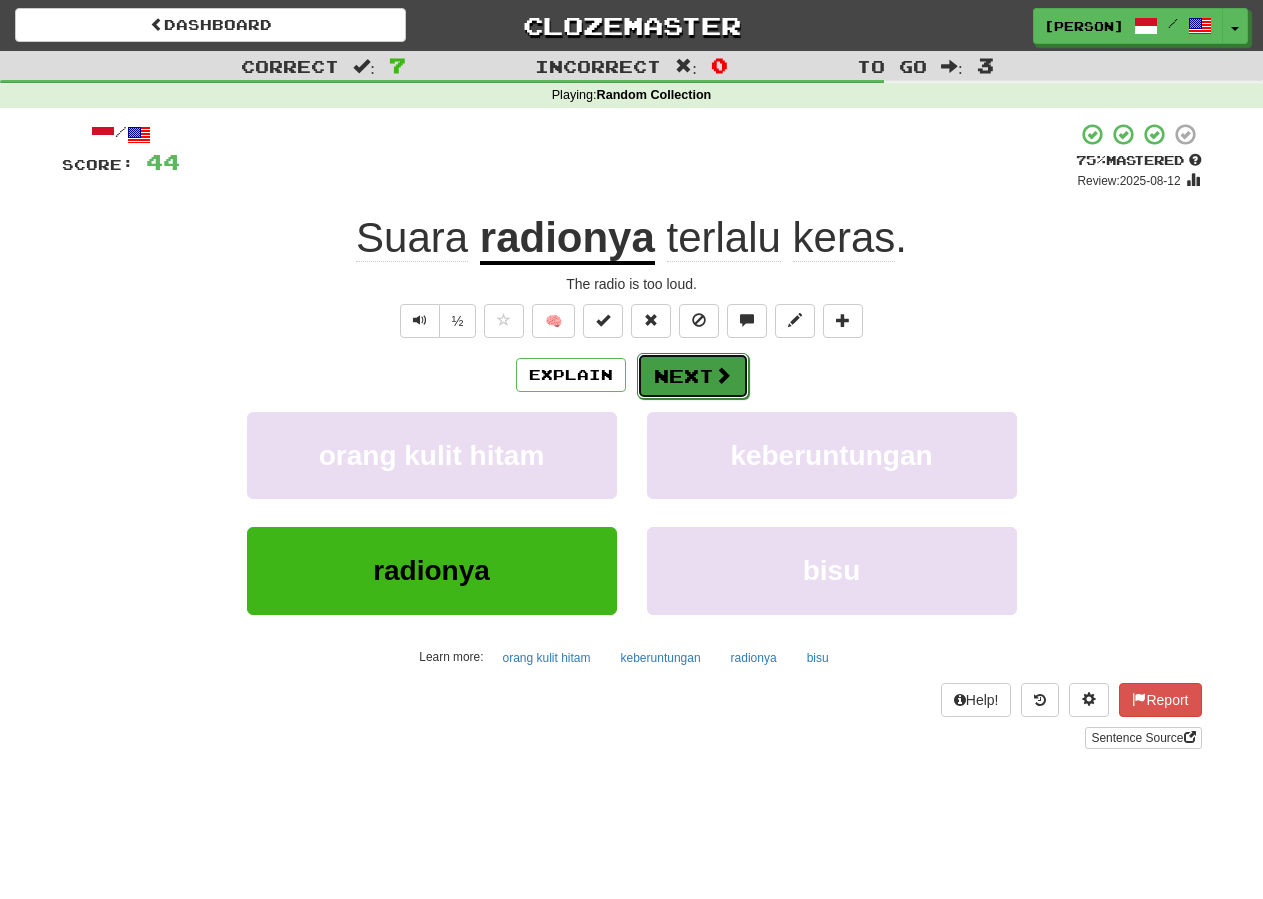click on "Next" at bounding box center [693, 376] 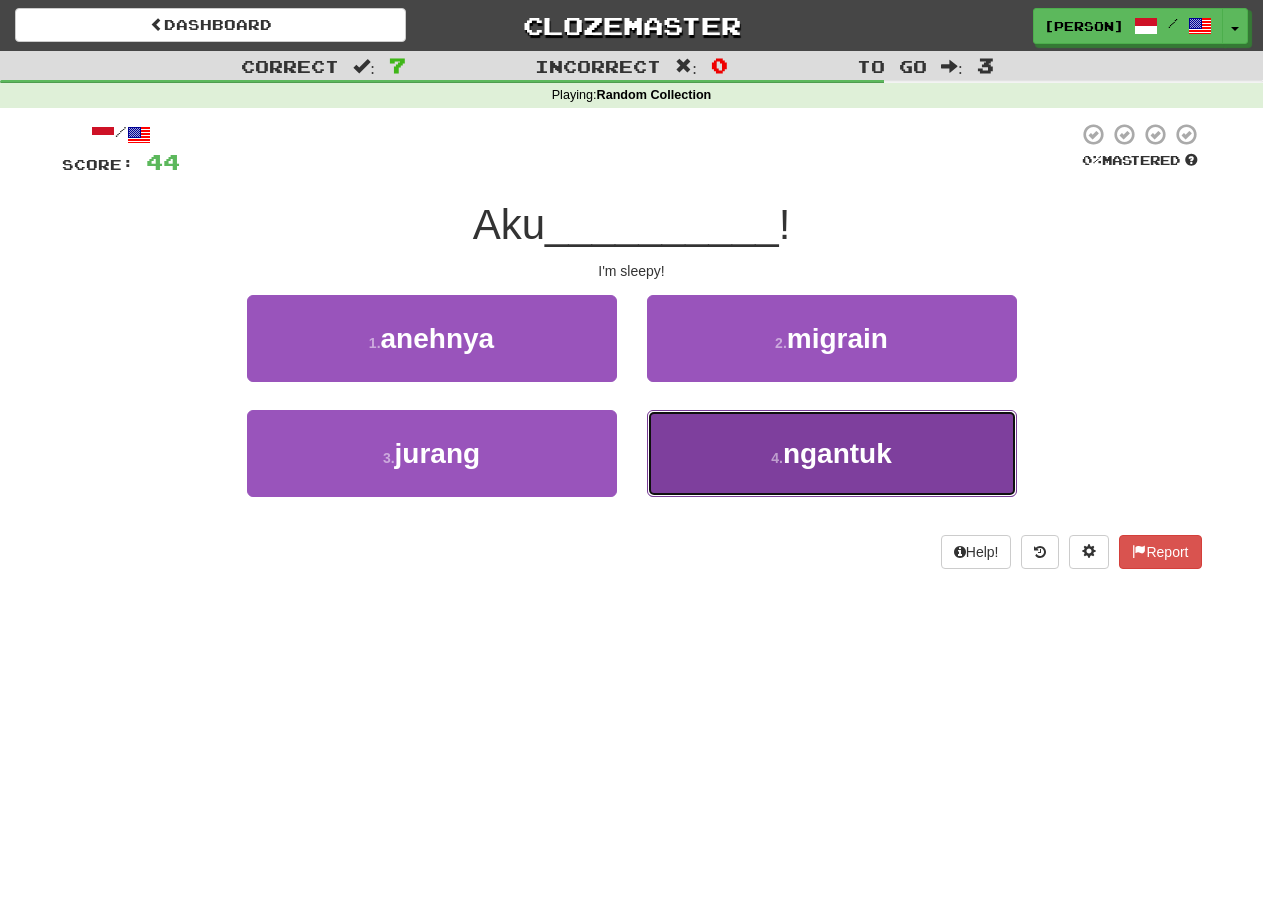click on "ngantuk" at bounding box center [837, 453] 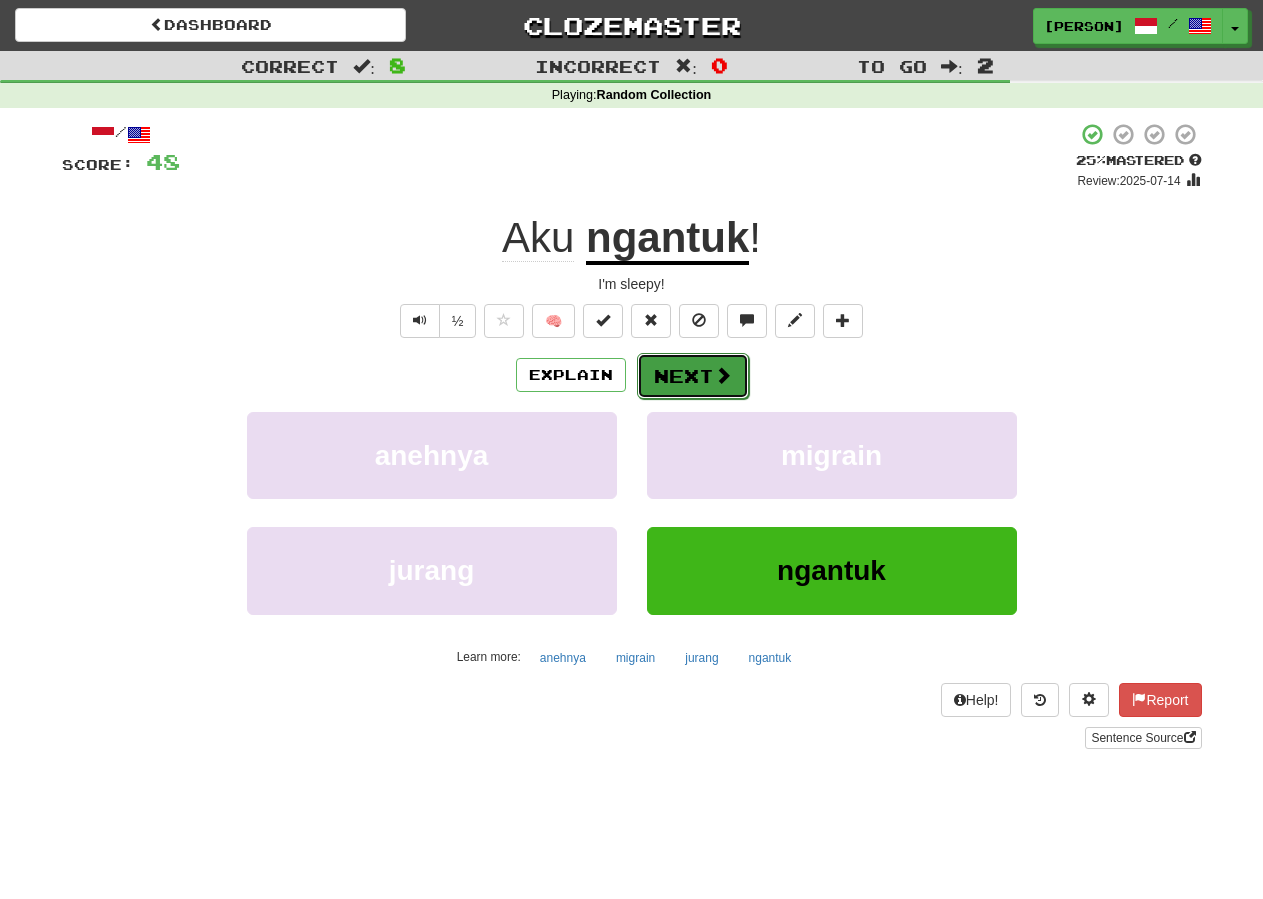 click on "Next" at bounding box center (693, 376) 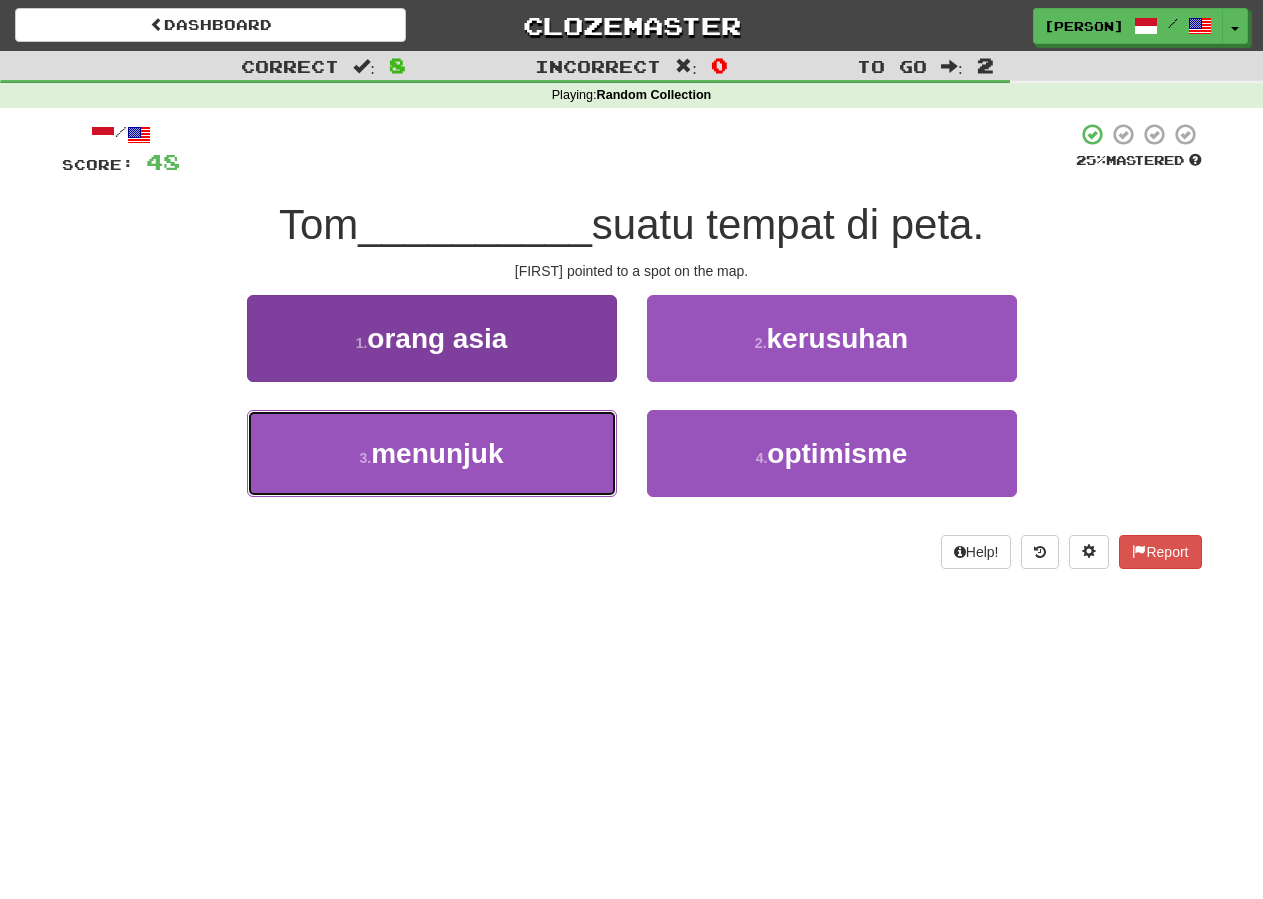 drag, startPoint x: 491, startPoint y: 451, endPoint x: 531, endPoint y: 436, distance: 42.72002 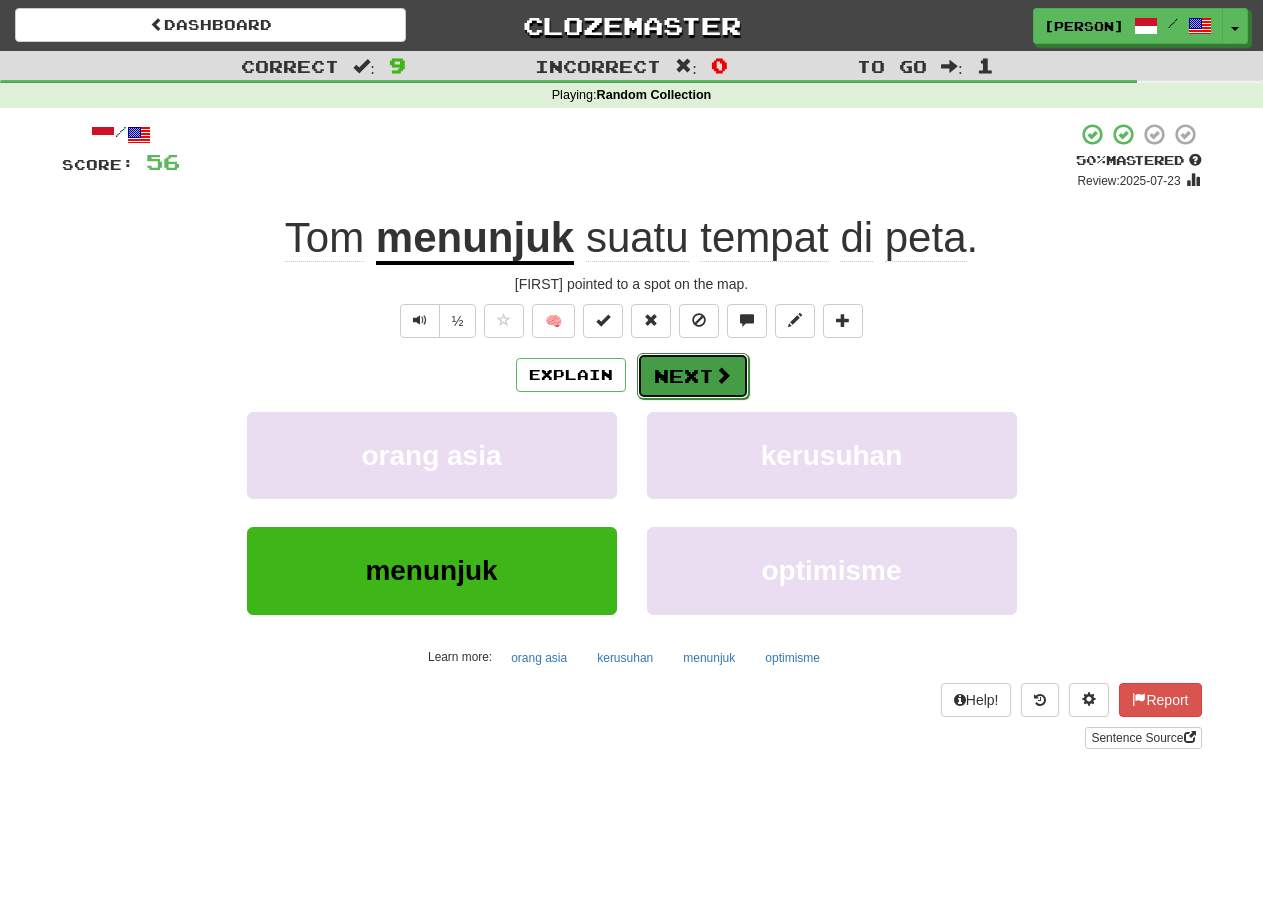 click on "Next" at bounding box center (693, 376) 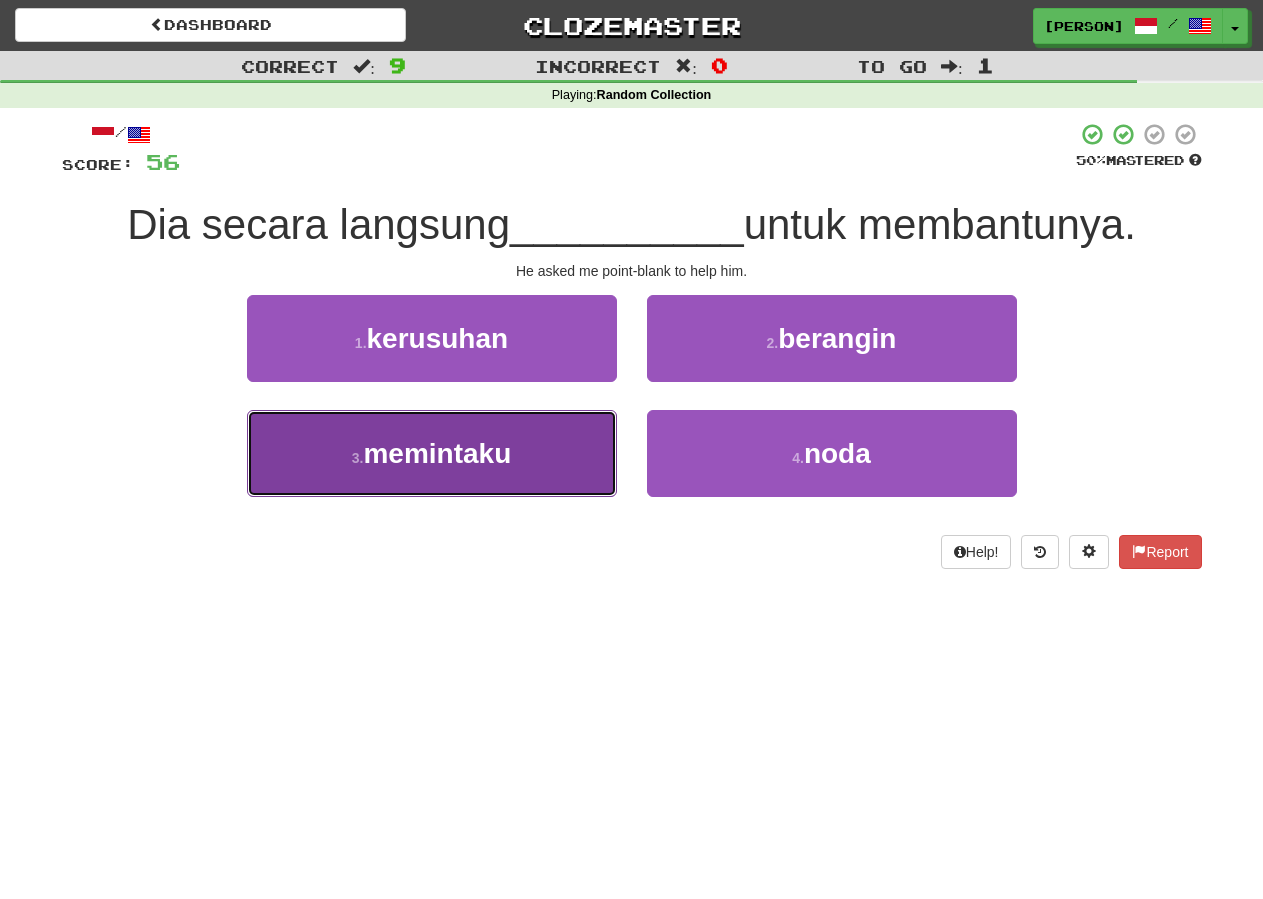 click on "3 .  memintaku" at bounding box center [432, 453] 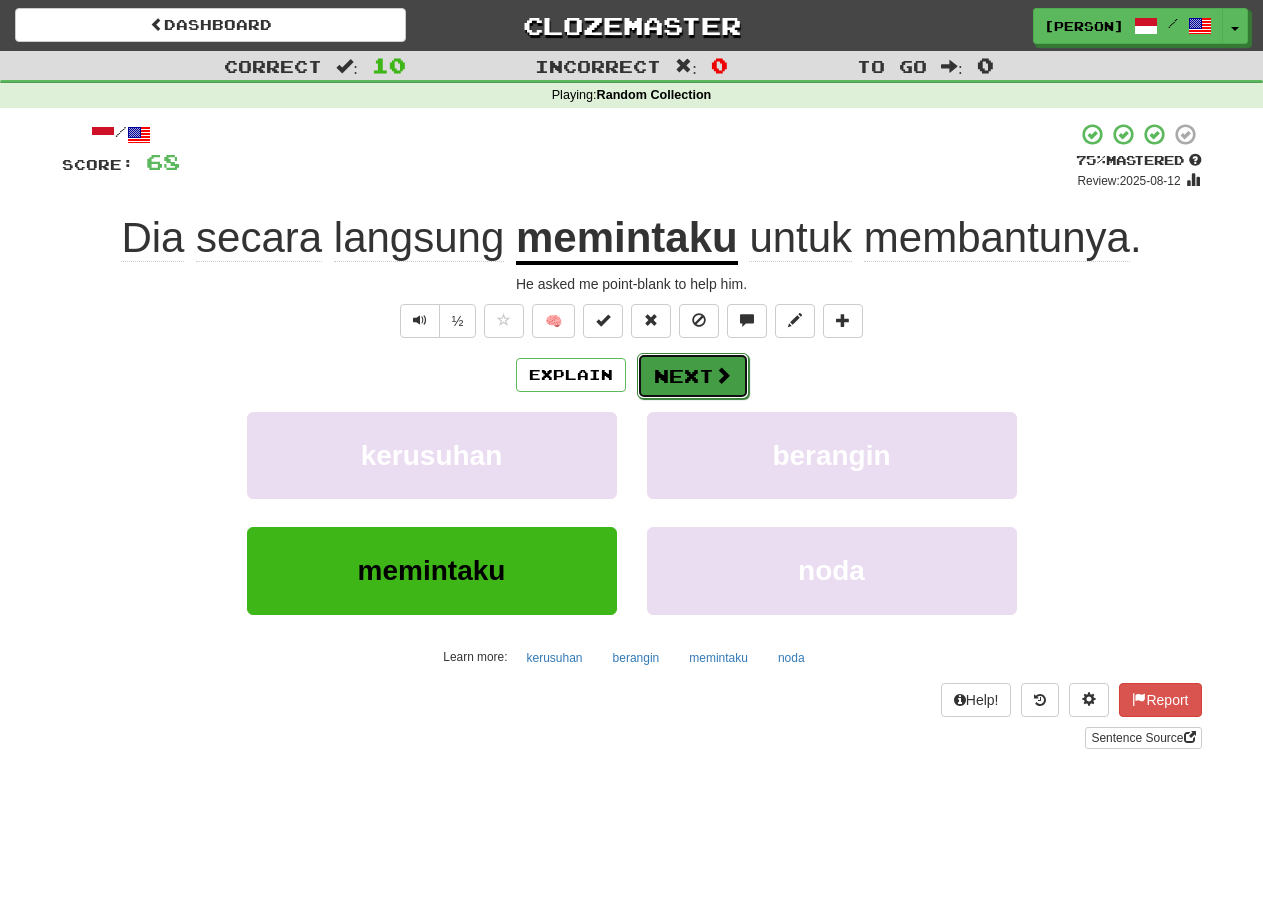 click on "Next" at bounding box center [693, 376] 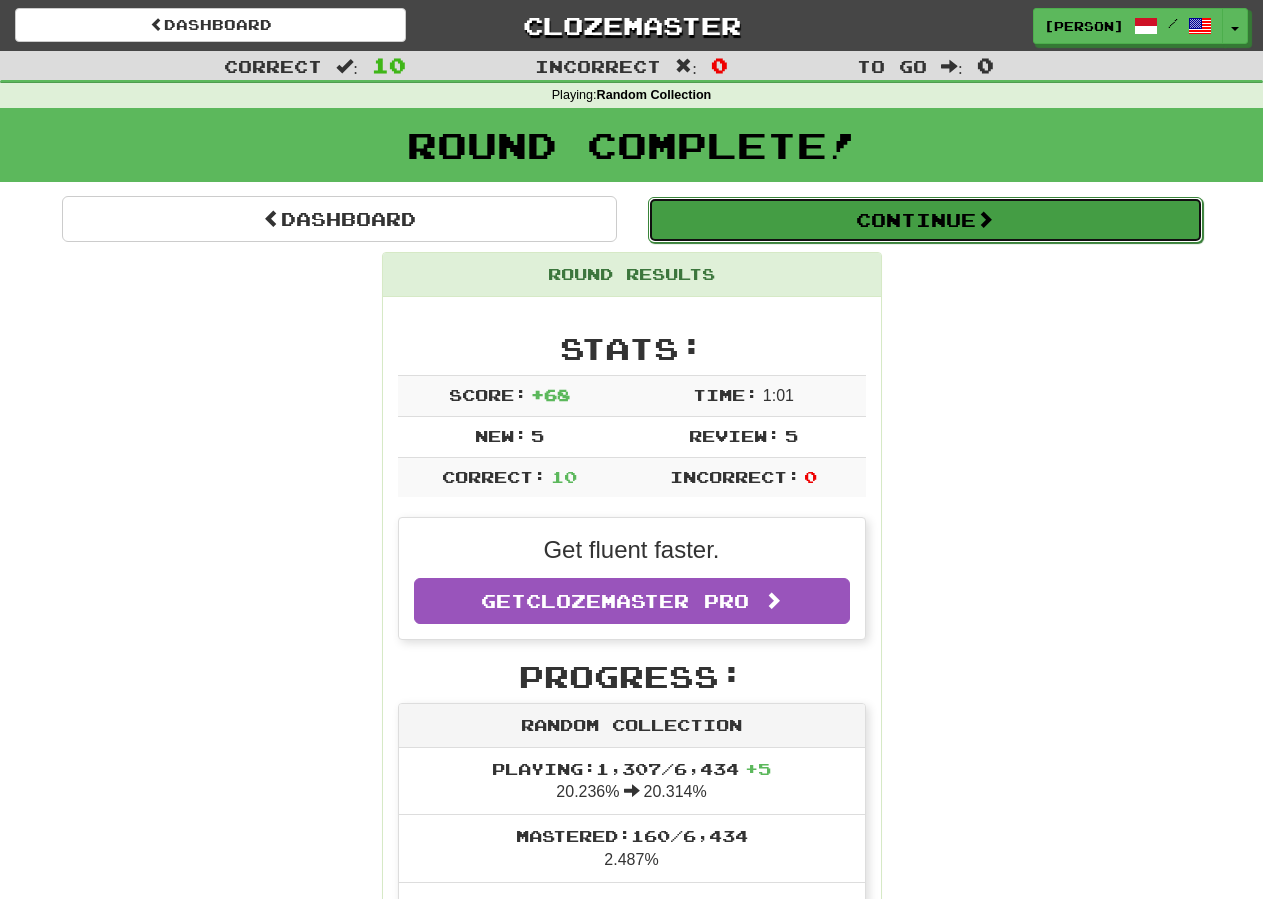 click on "Continue" at bounding box center [925, 220] 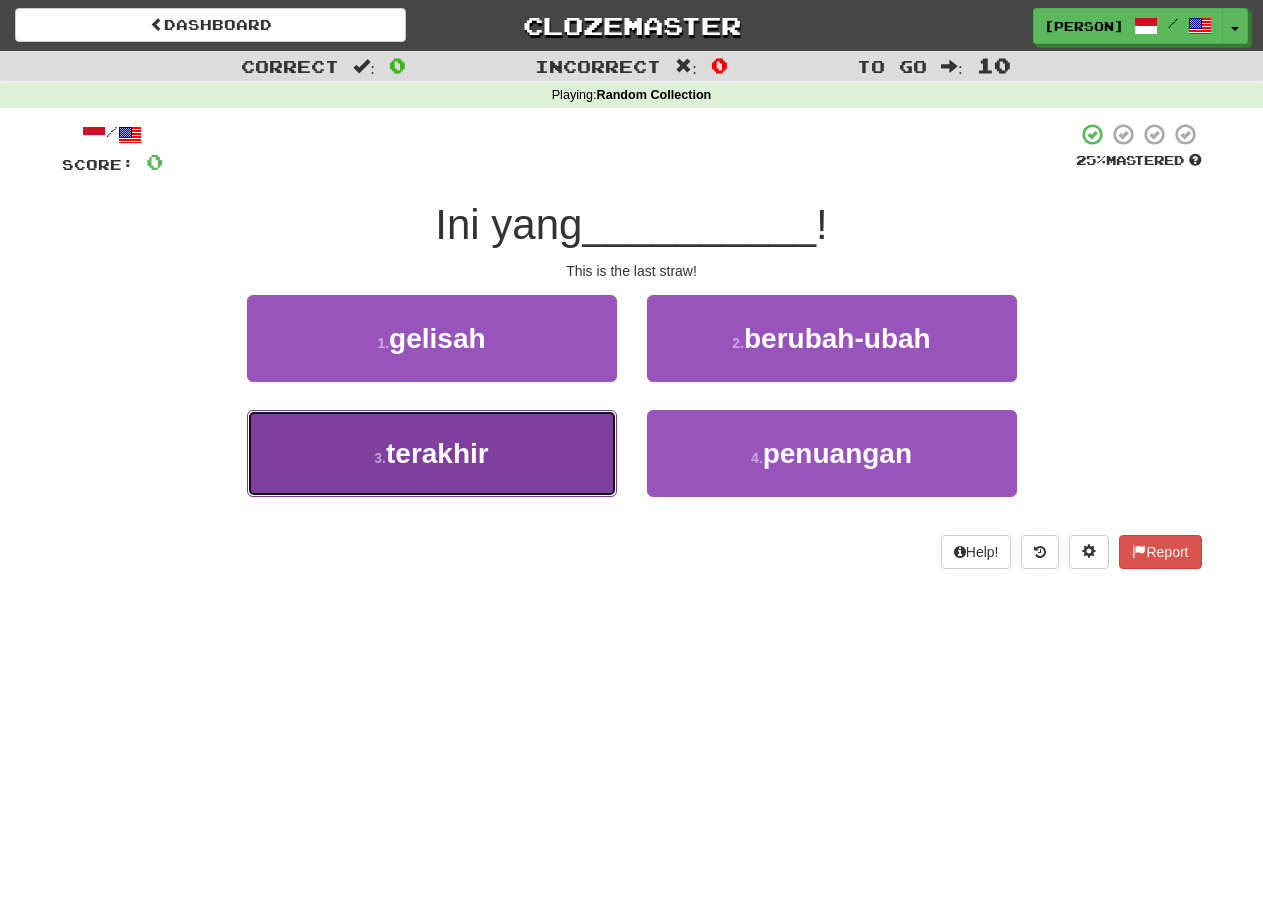 click on "3 .  terakhir" at bounding box center (432, 453) 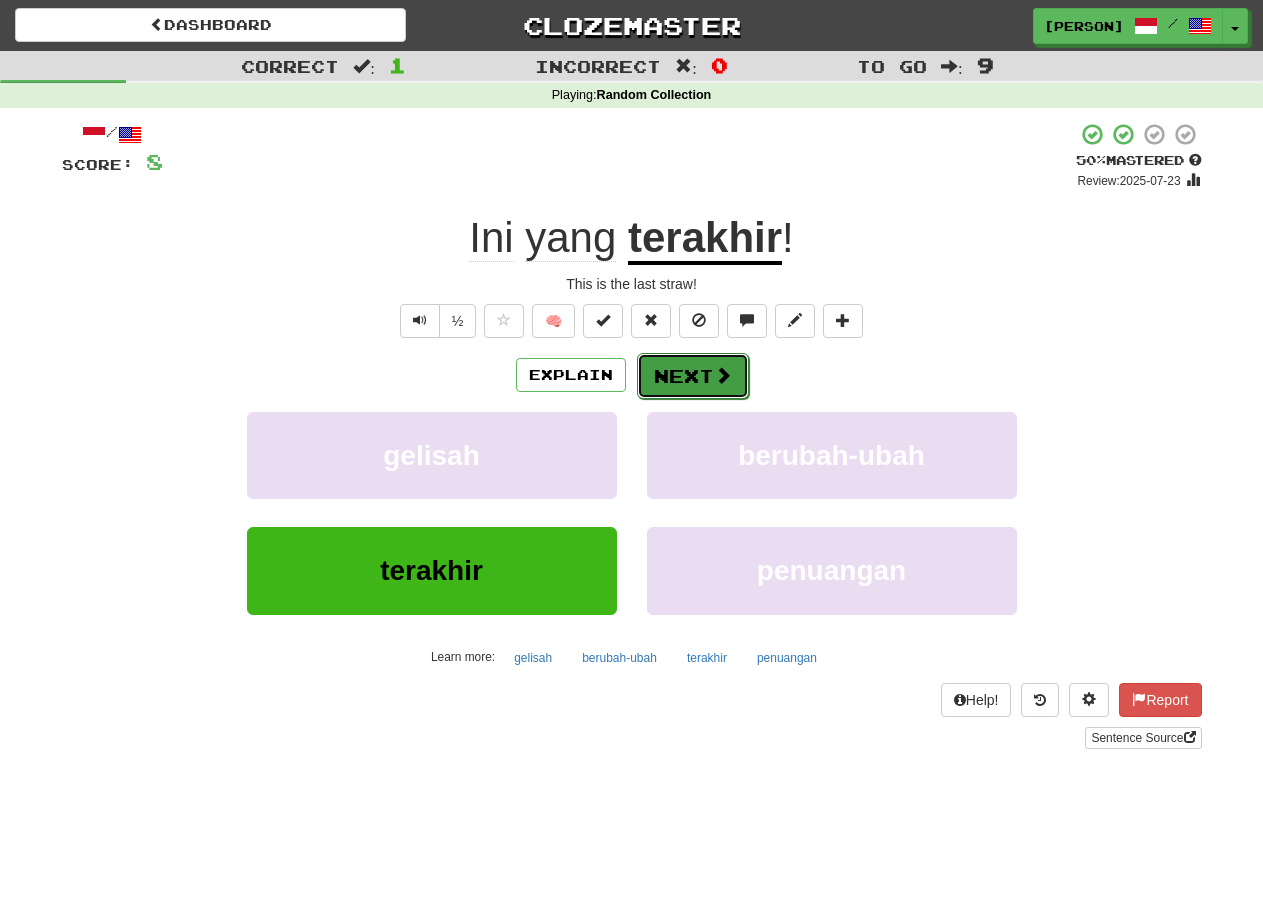 click on "Next" at bounding box center (693, 376) 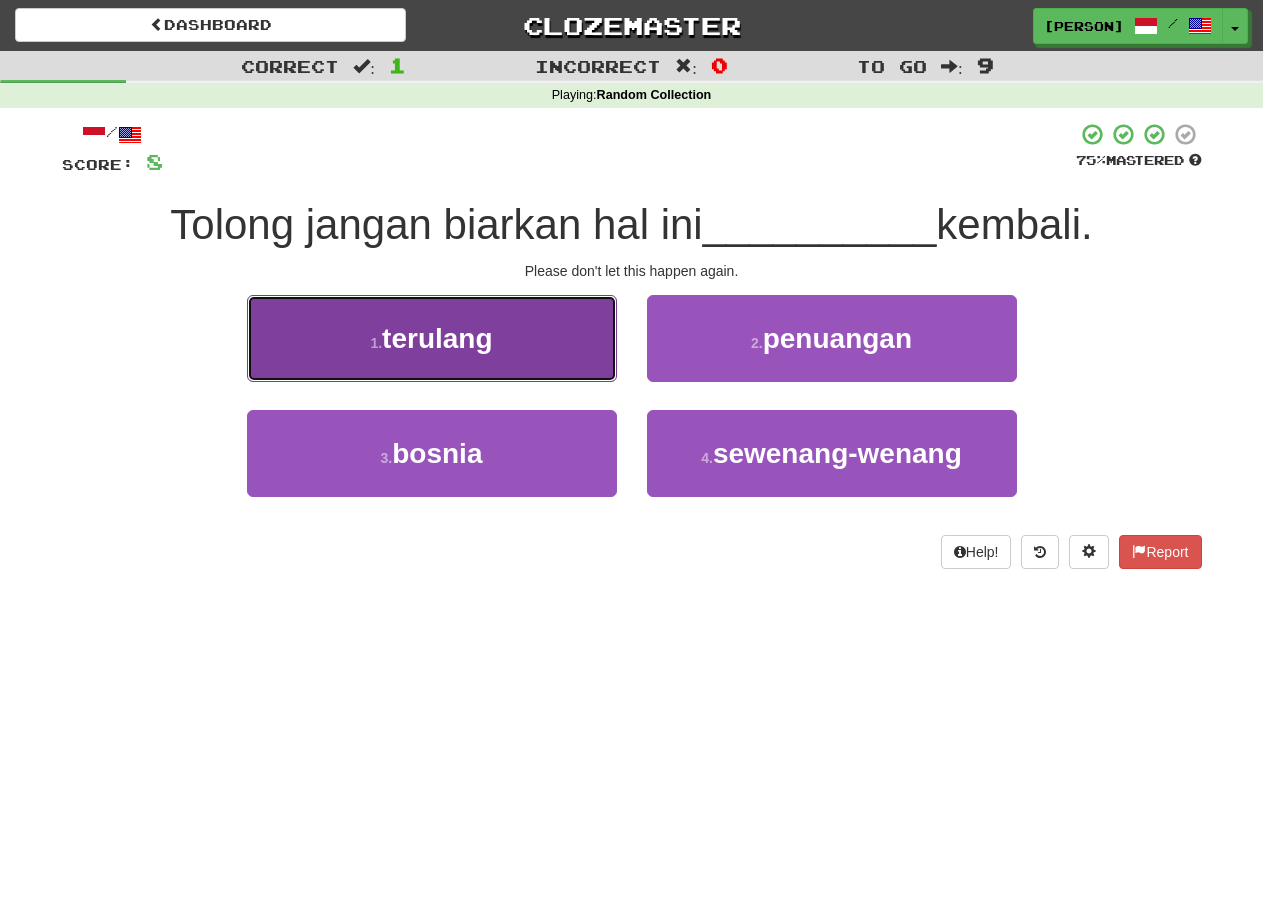 click on "1 .  terulang" at bounding box center [432, 338] 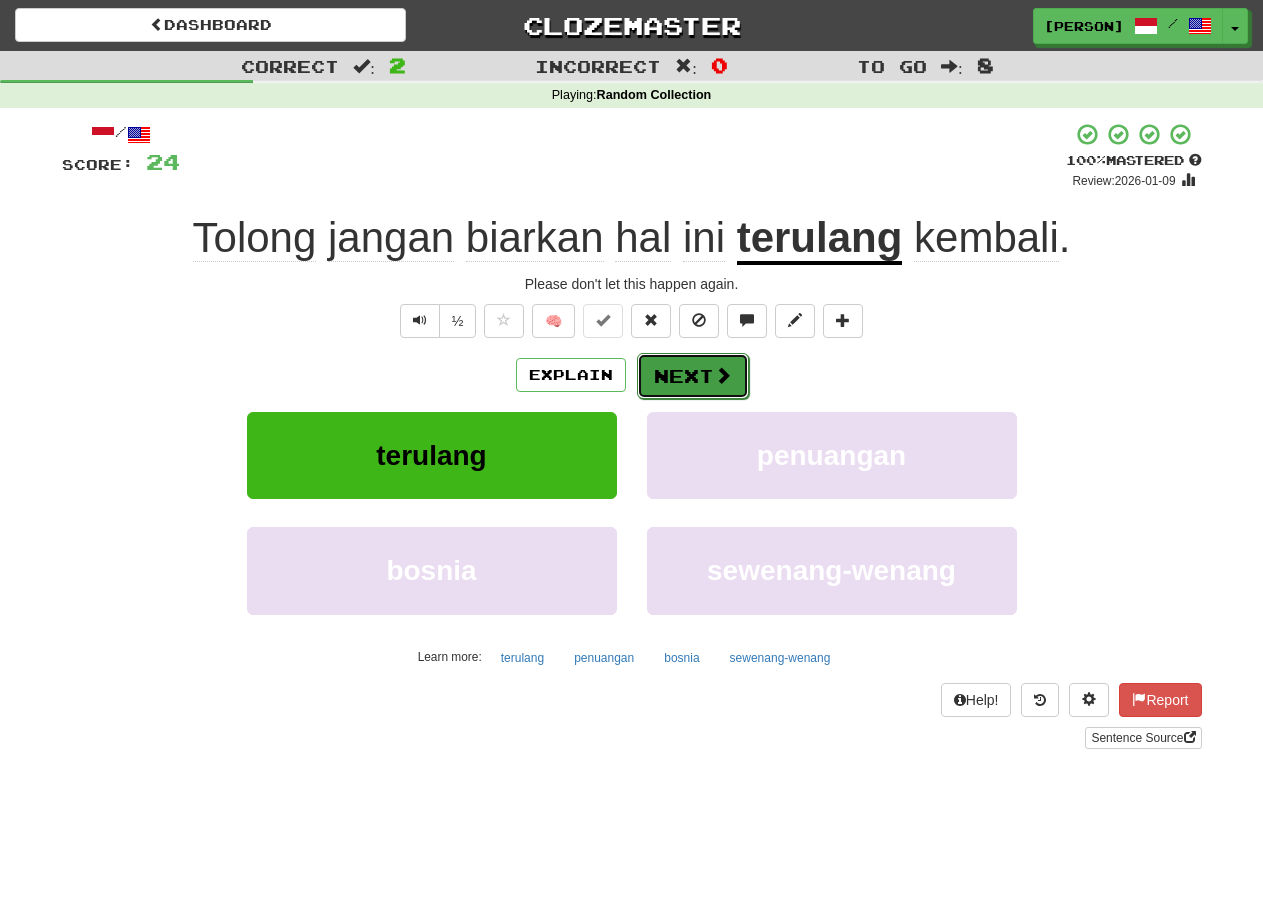 click on "Next" at bounding box center [693, 376] 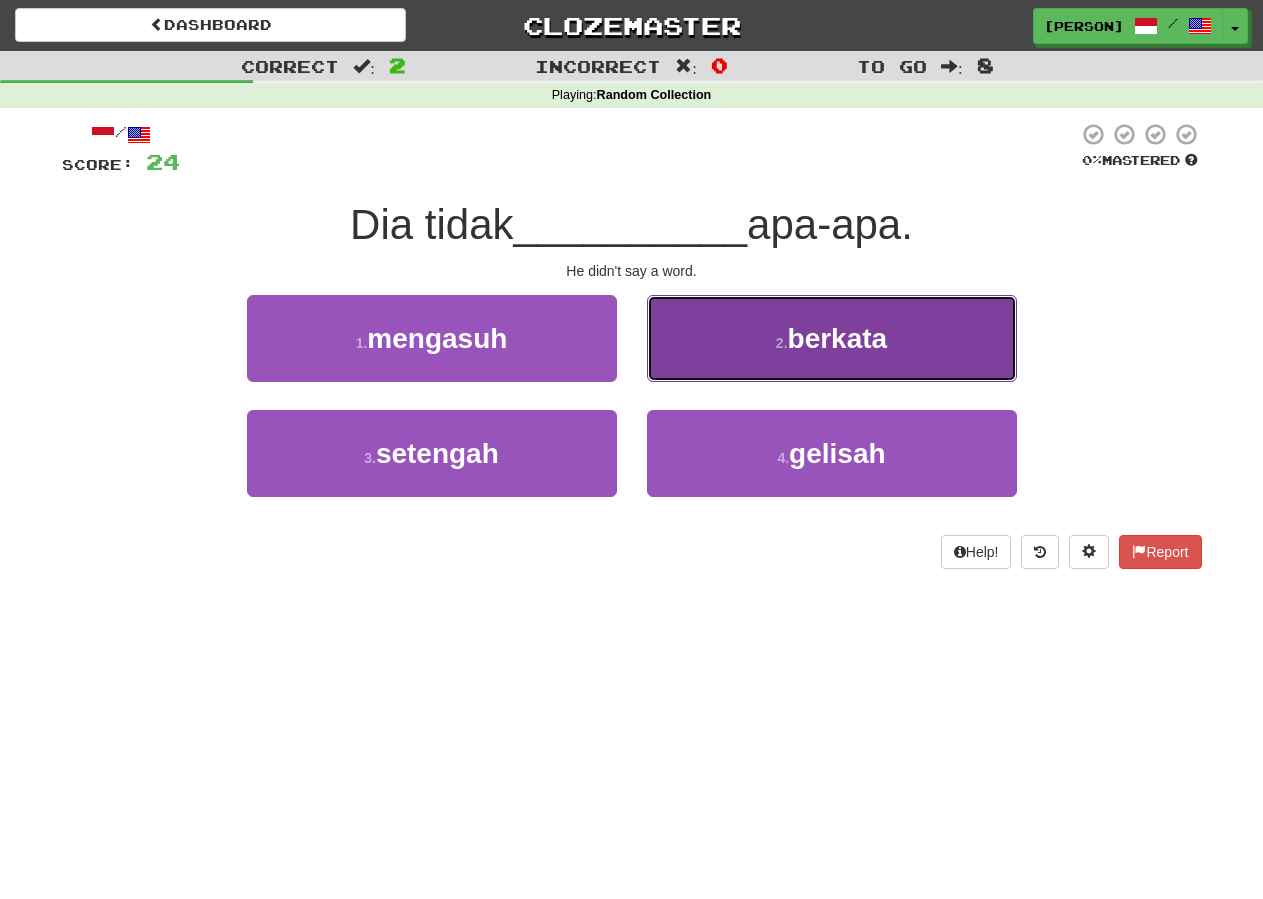 click on "berkata" at bounding box center (838, 338) 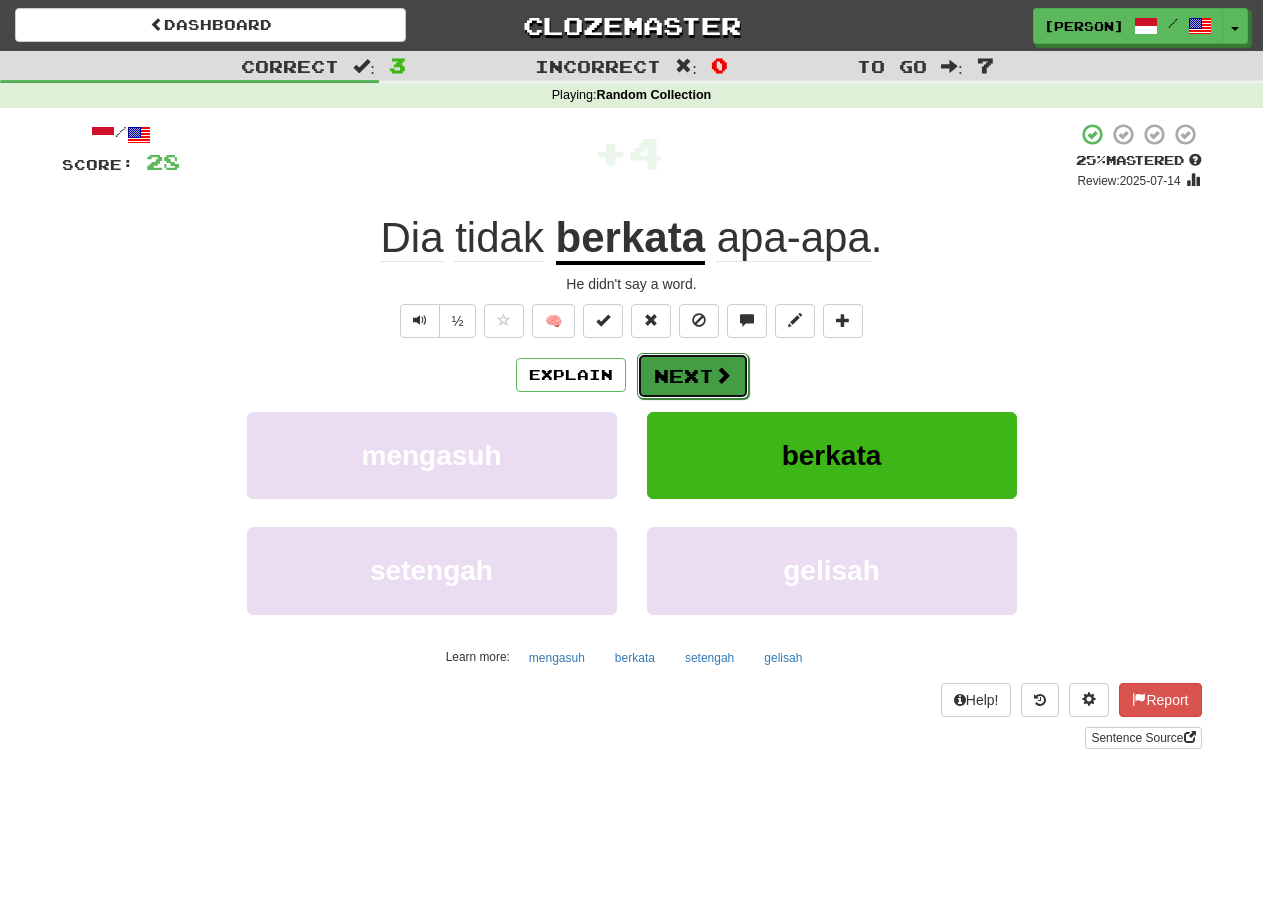 click on "Next" at bounding box center (693, 376) 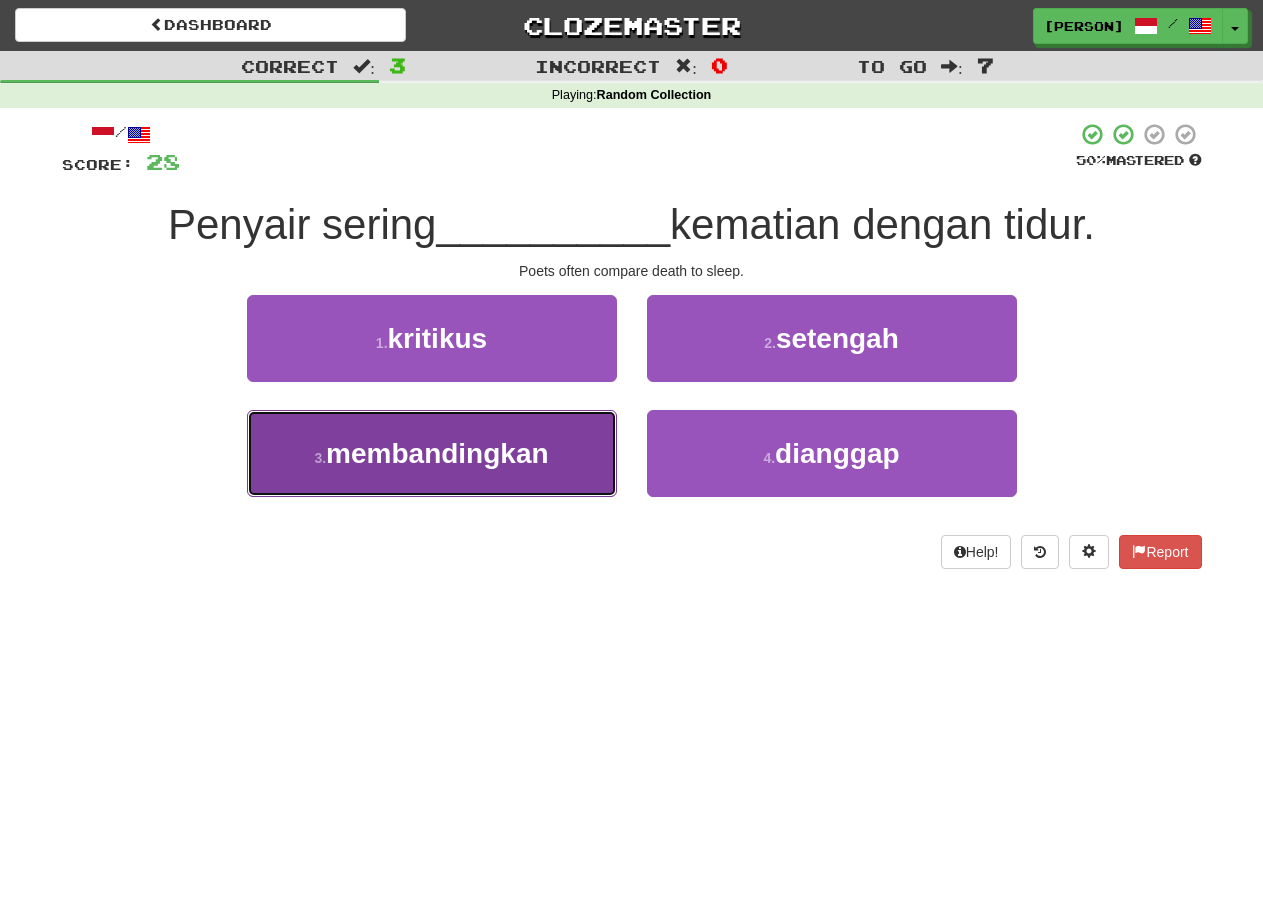 click on "membandingkan" at bounding box center [437, 453] 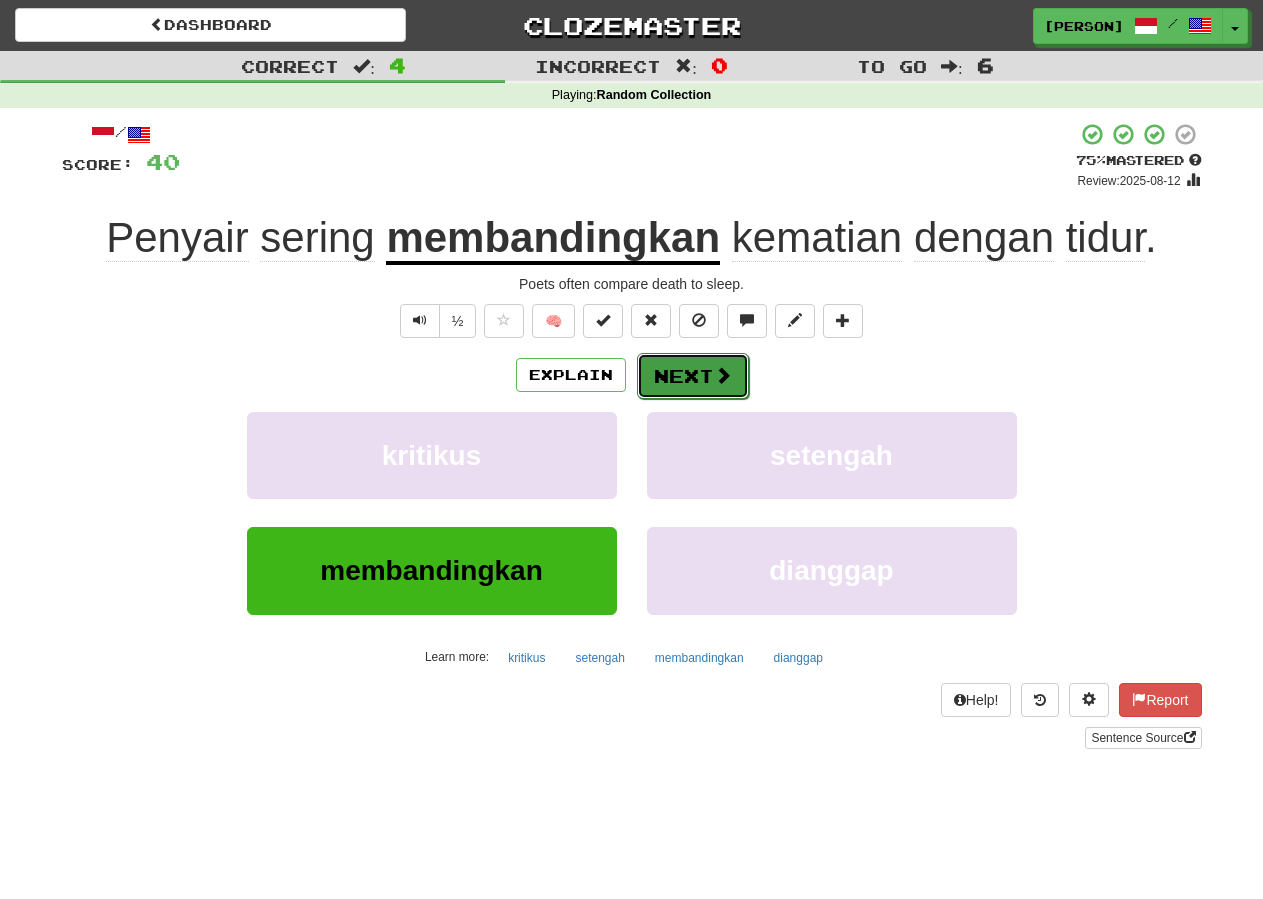 click on "Next" at bounding box center [693, 376] 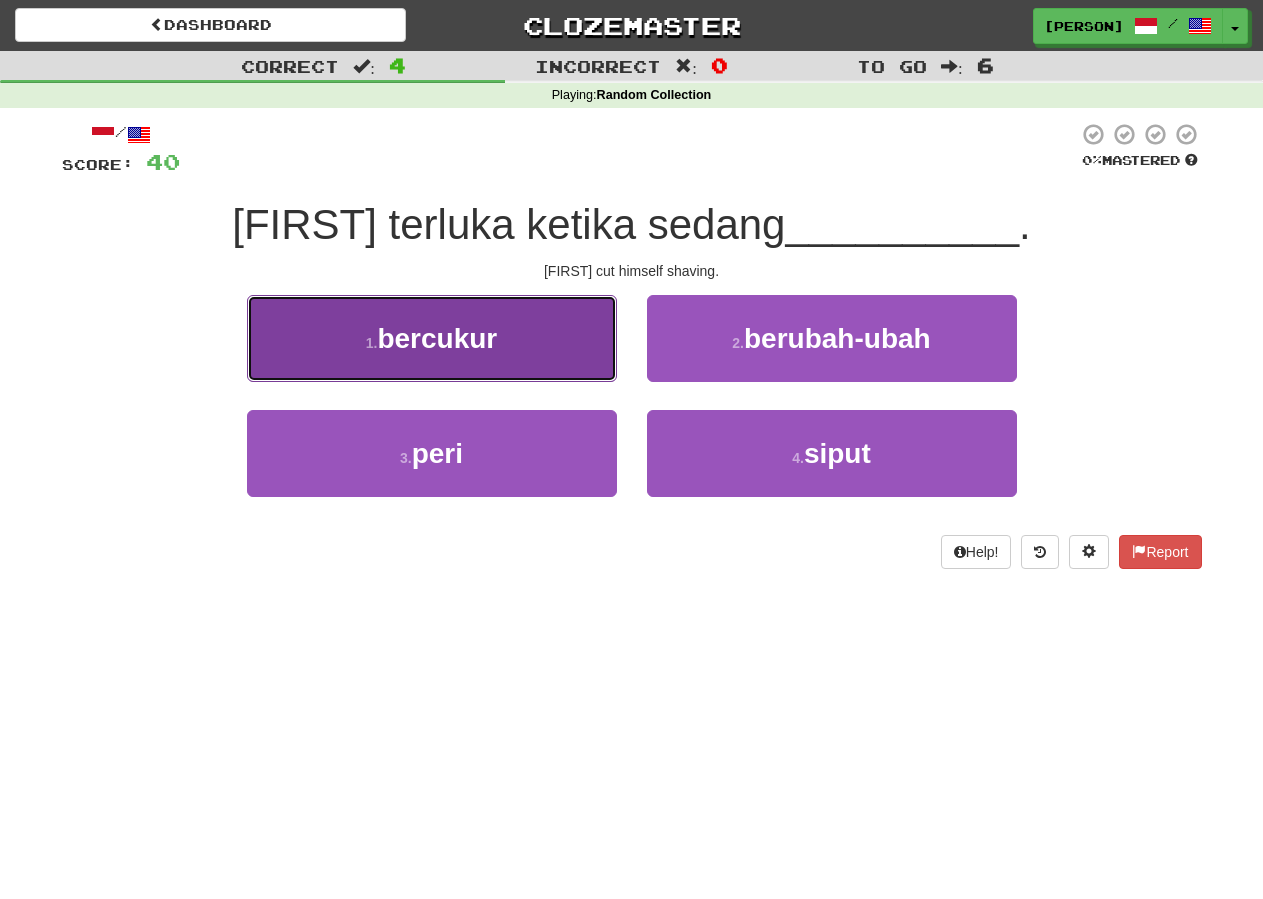 click on "1 .  bercukur" at bounding box center (432, 338) 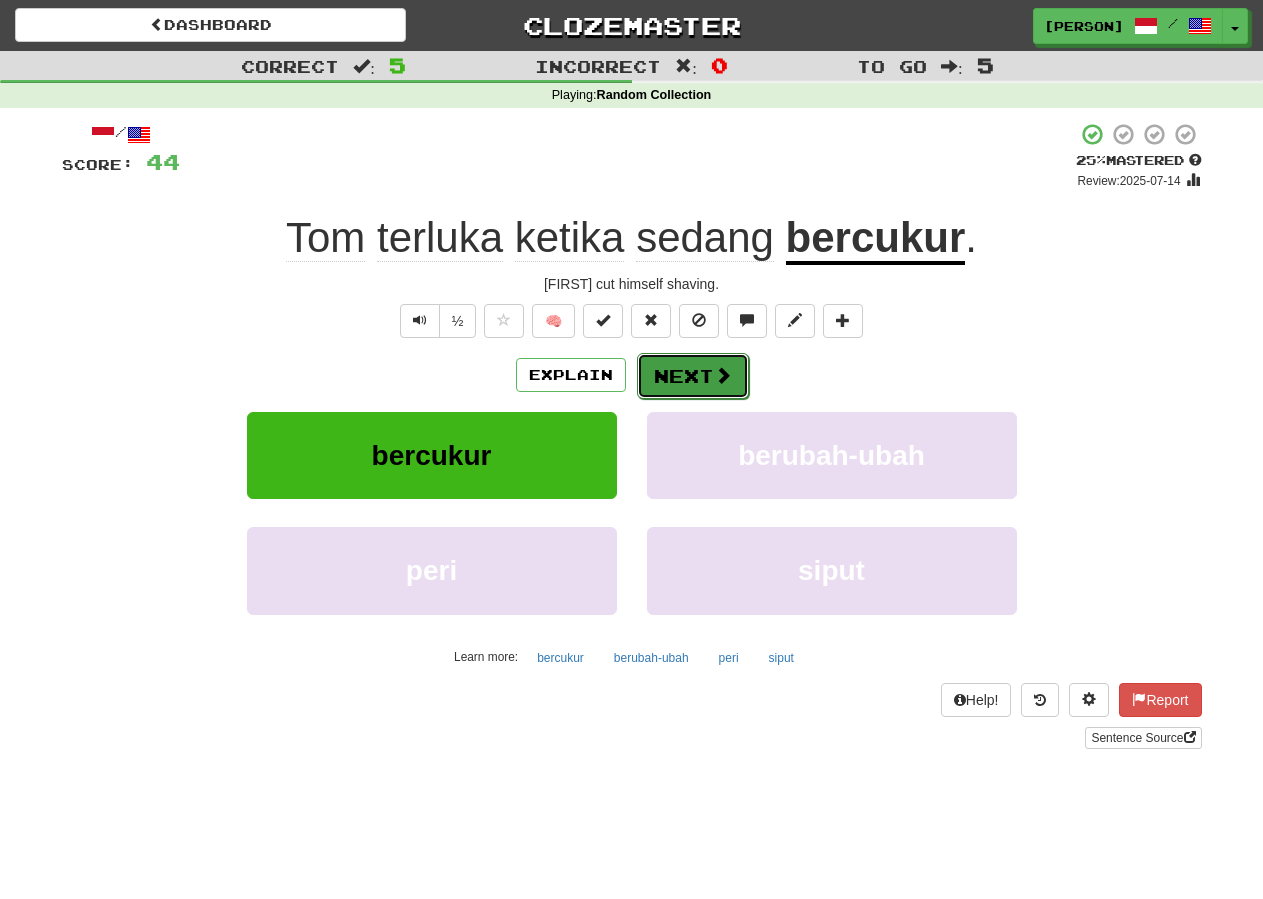 click on "Next" at bounding box center (693, 376) 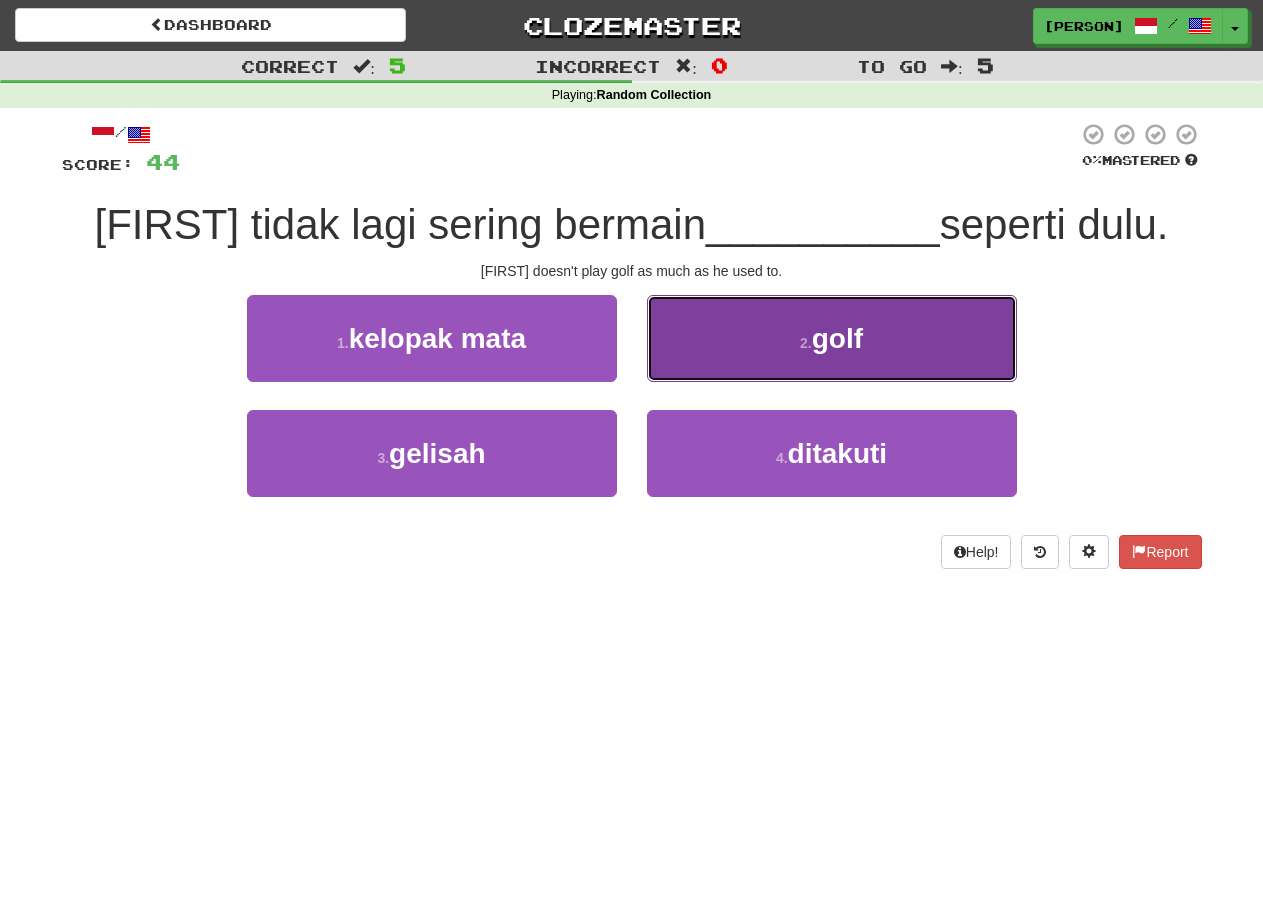 click on "2 .  golf" at bounding box center [832, 338] 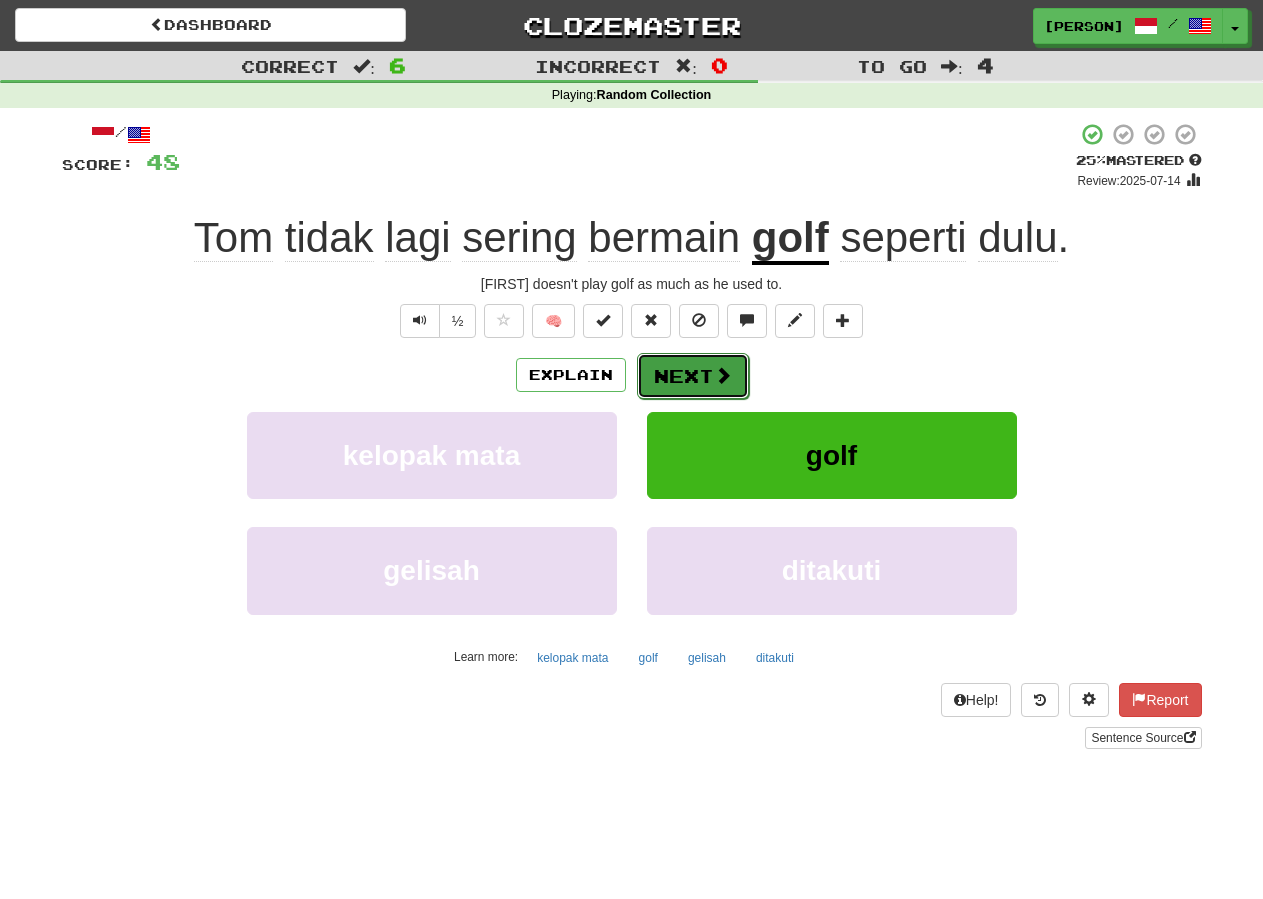 click on "Next" at bounding box center (693, 376) 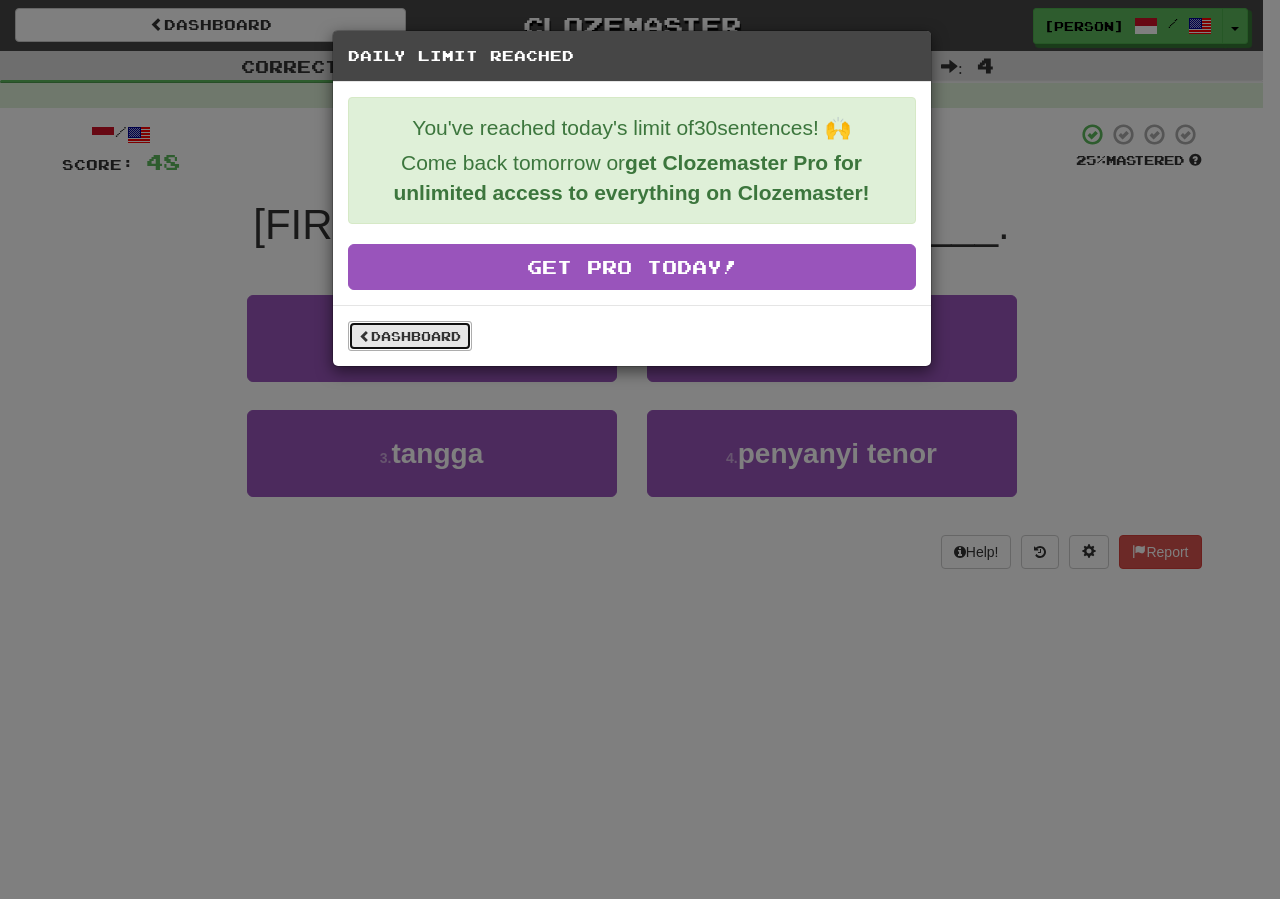 click on "Dashboard" at bounding box center (410, 336) 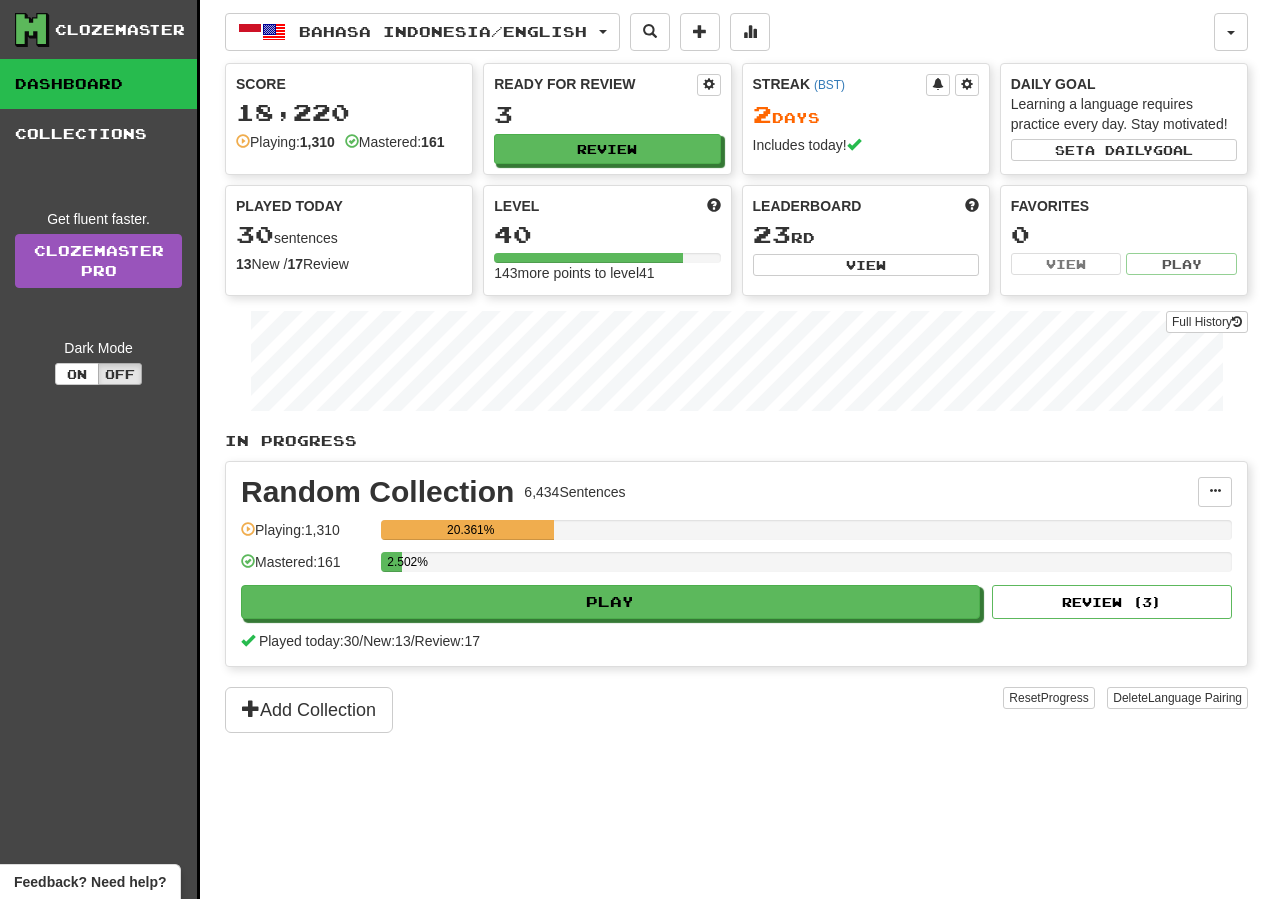 scroll, scrollTop: 0, scrollLeft: 0, axis: both 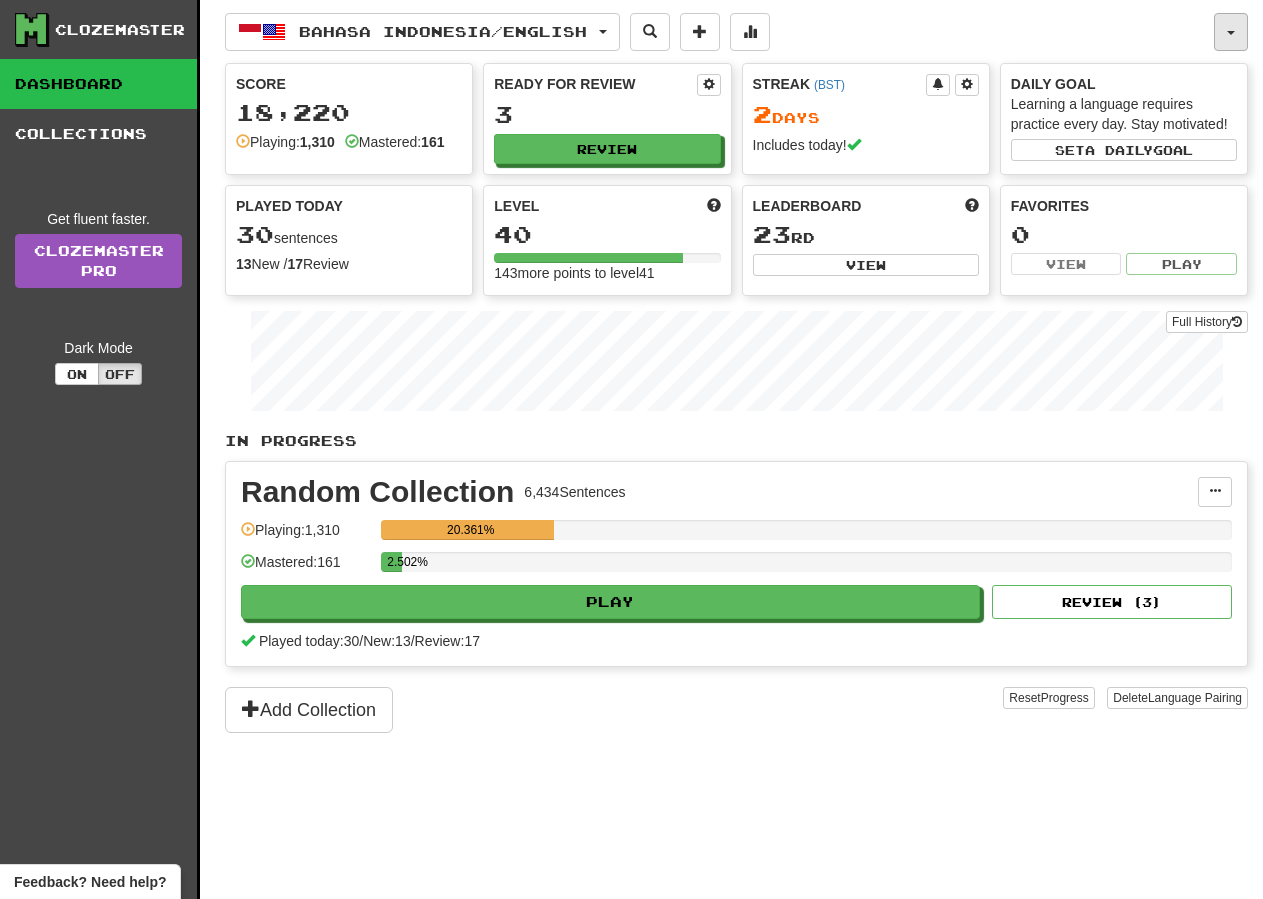 click at bounding box center [1231, 32] 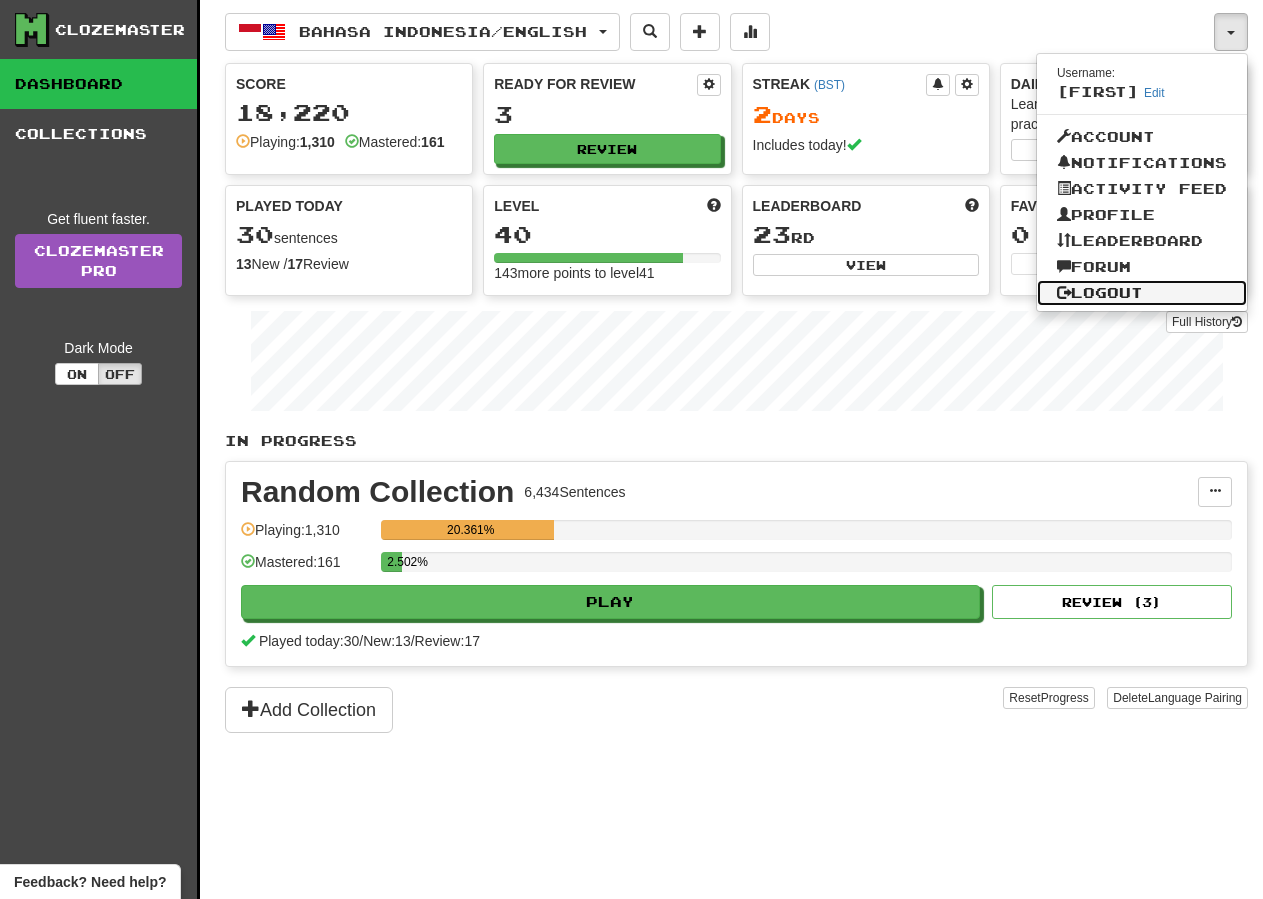 click on "Logout" at bounding box center (1142, 293) 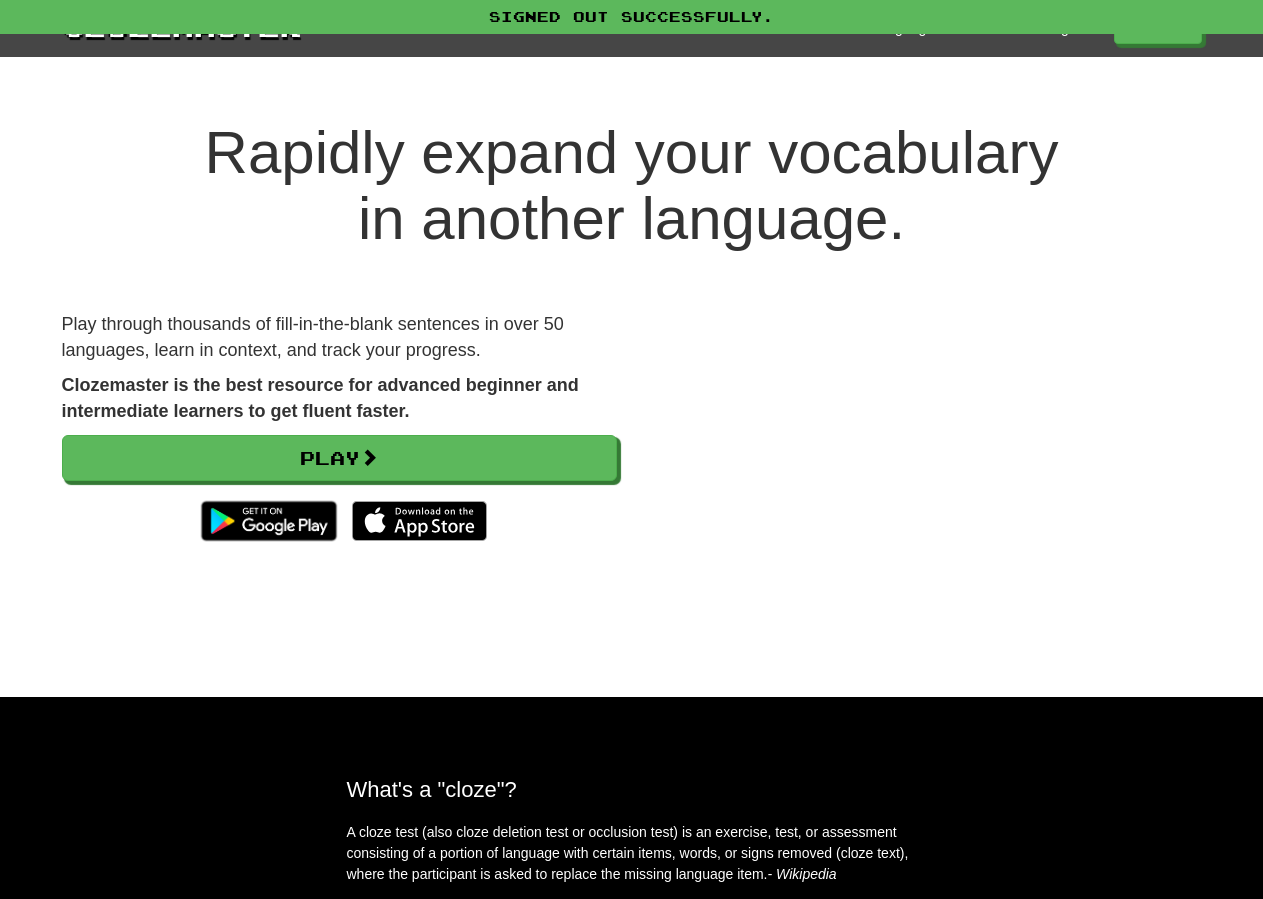 scroll, scrollTop: 0, scrollLeft: 0, axis: both 